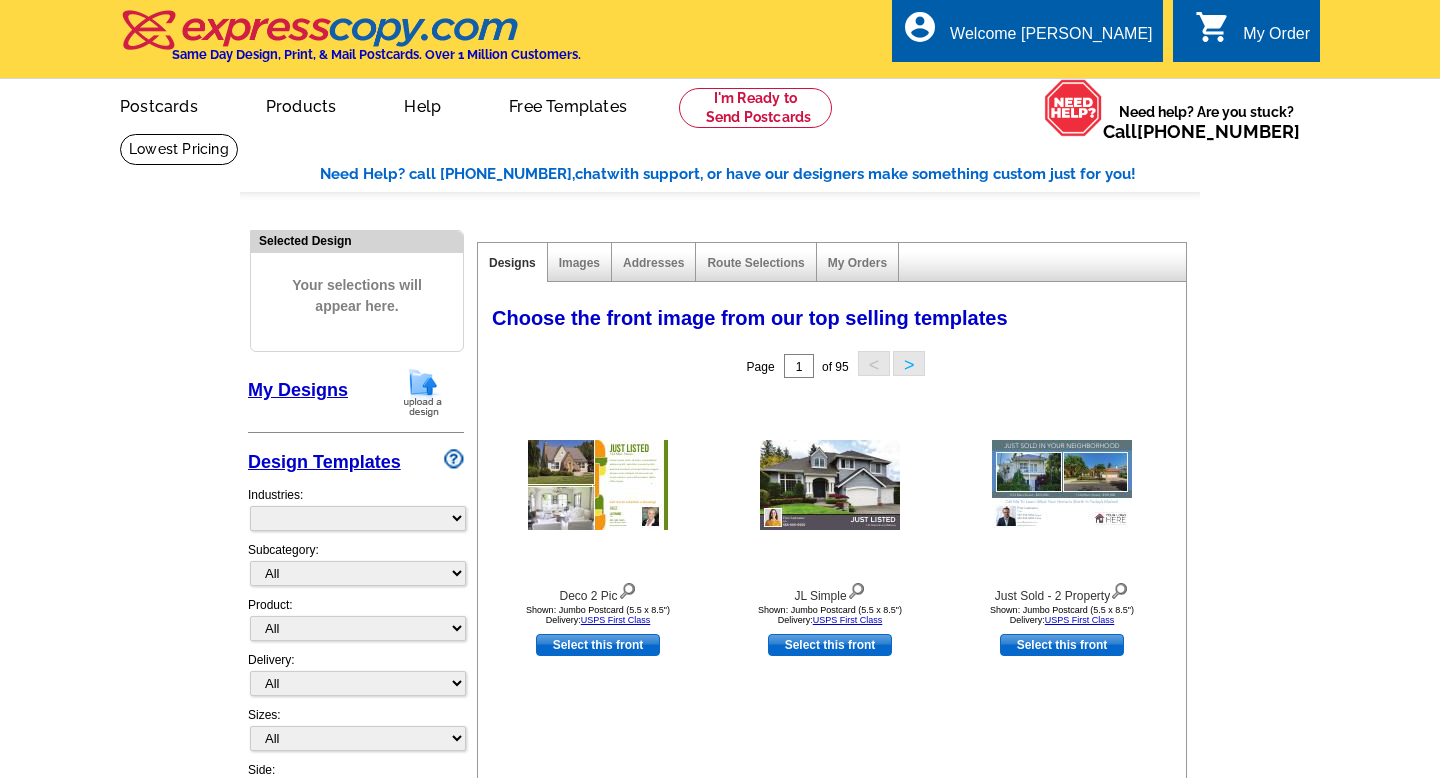 select on "785" 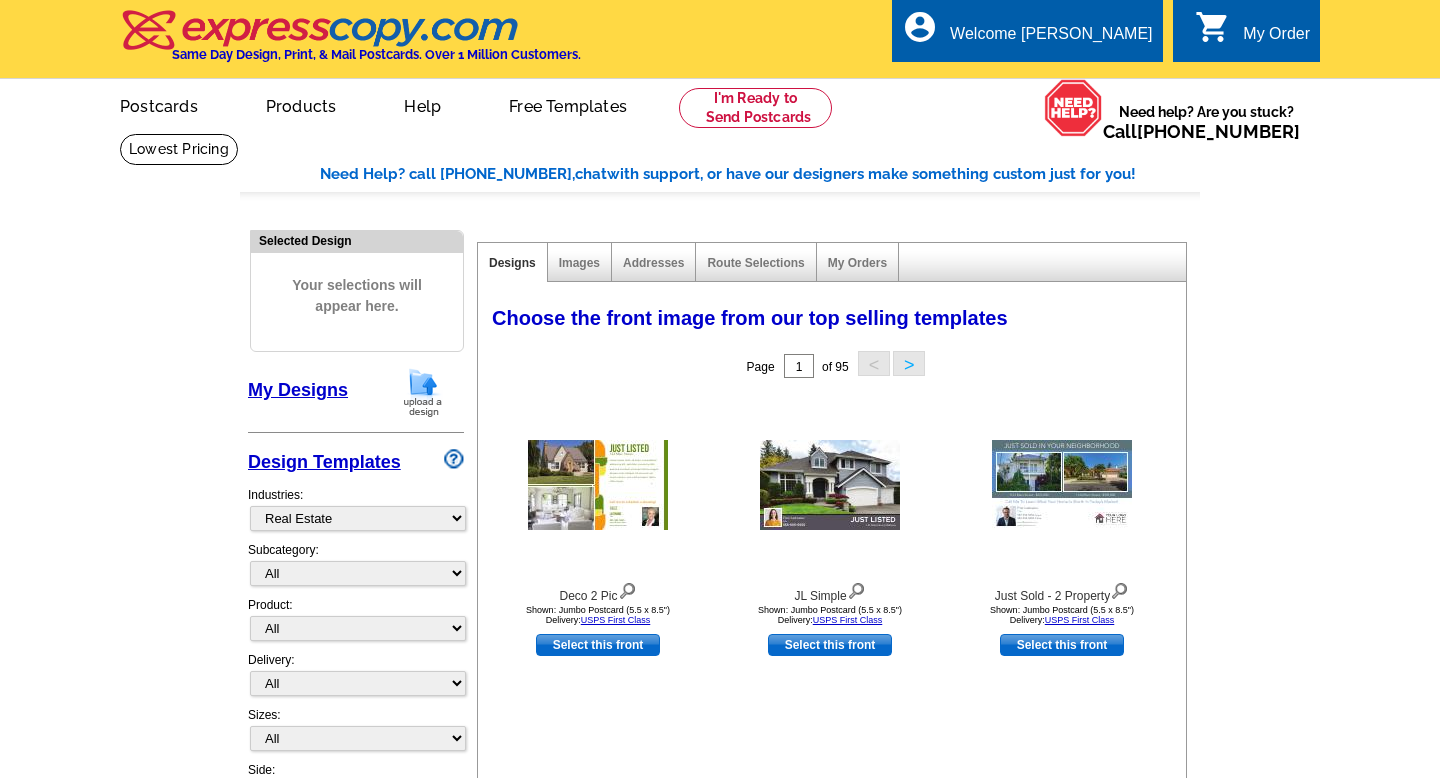 scroll, scrollTop: 0, scrollLeft: 0, axis: both 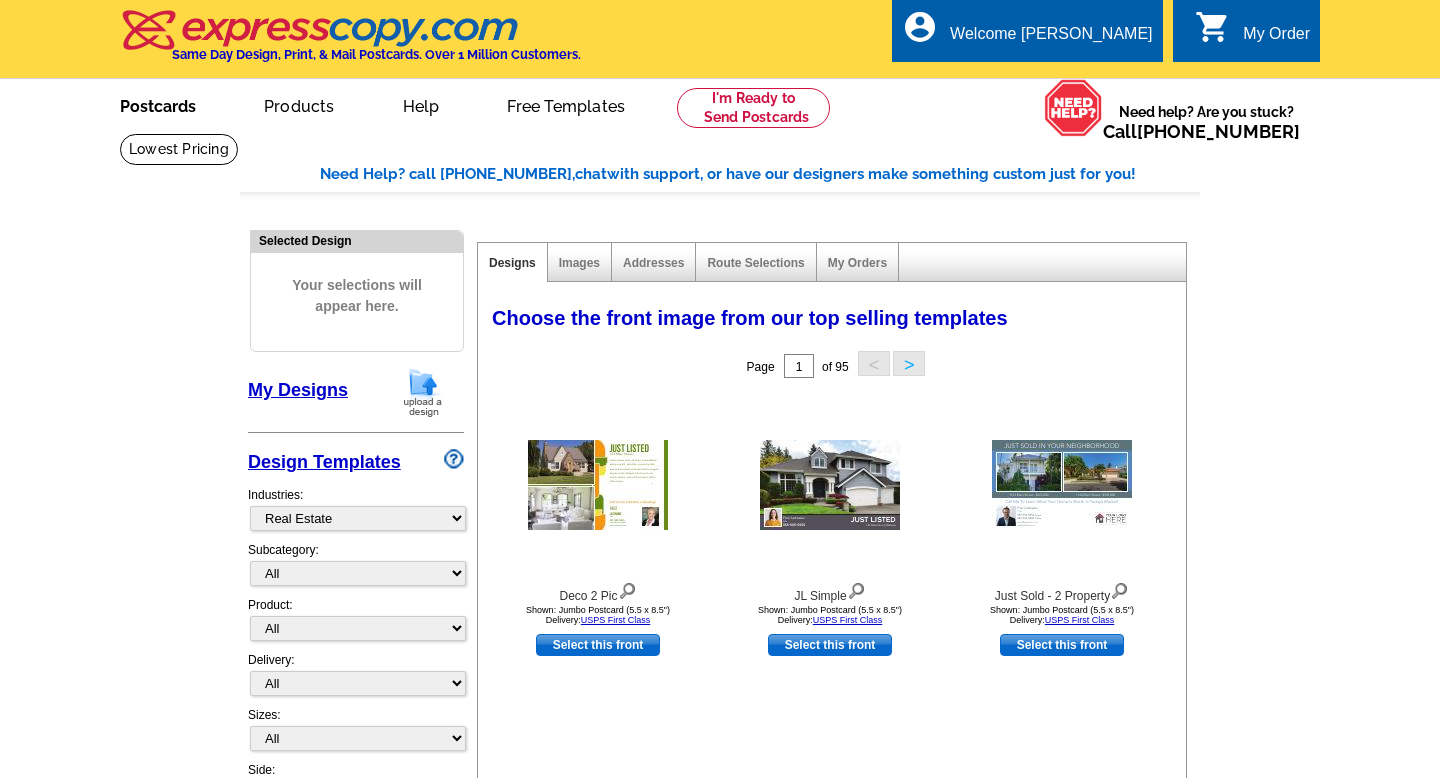 click on "Postcards" at bounding box center [158, 104] 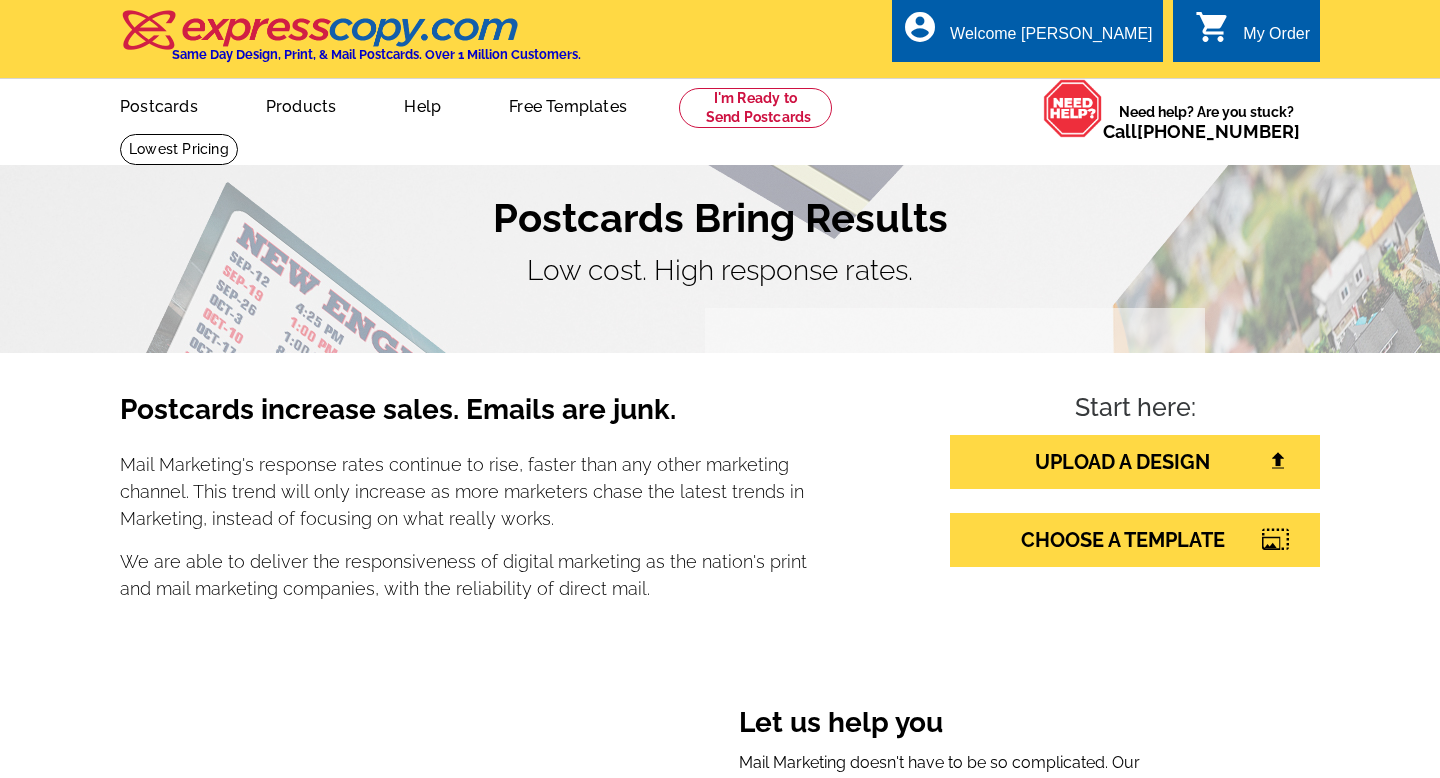 scroll, scrollTop: 0, scrollLeft: 0, axis: both 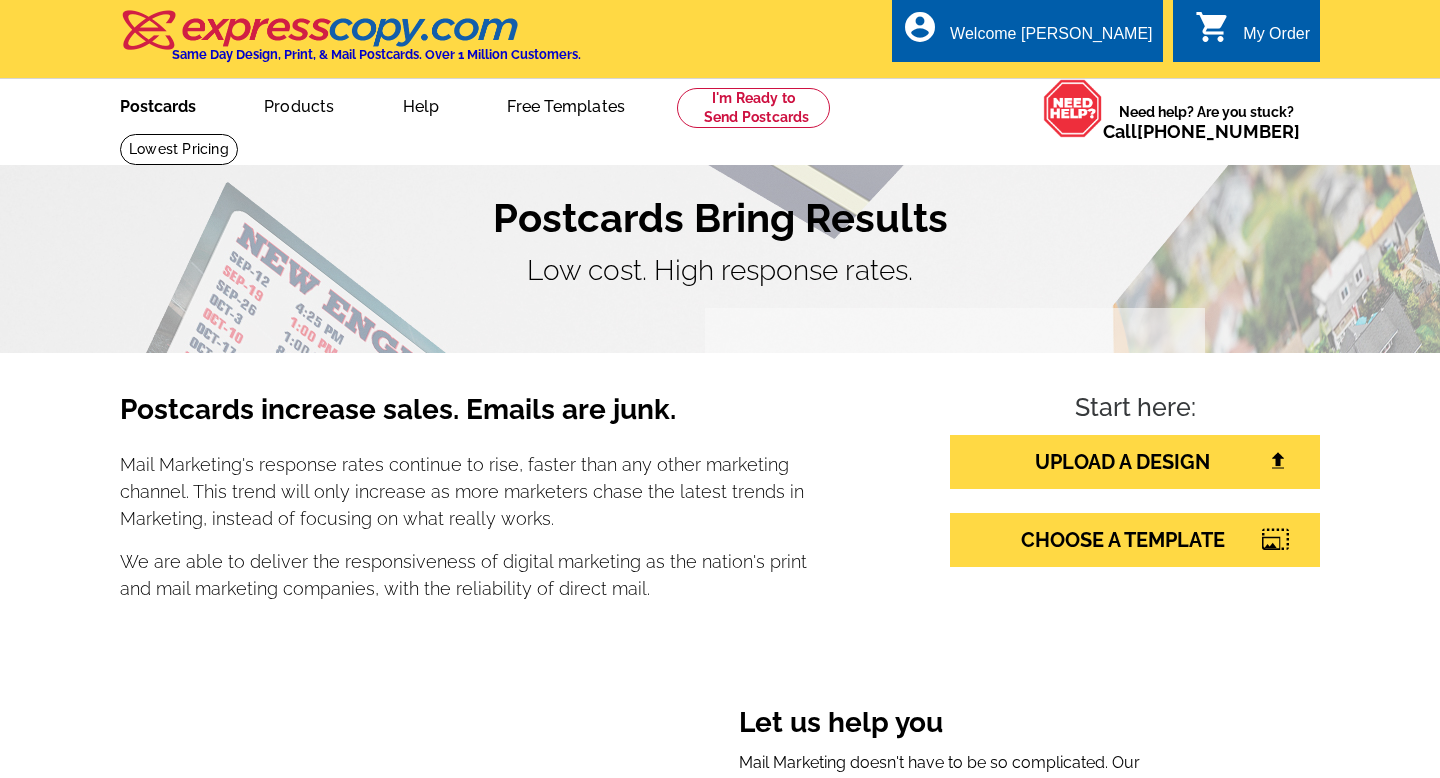 click on "Postcards" at bounding box center [158, 104] 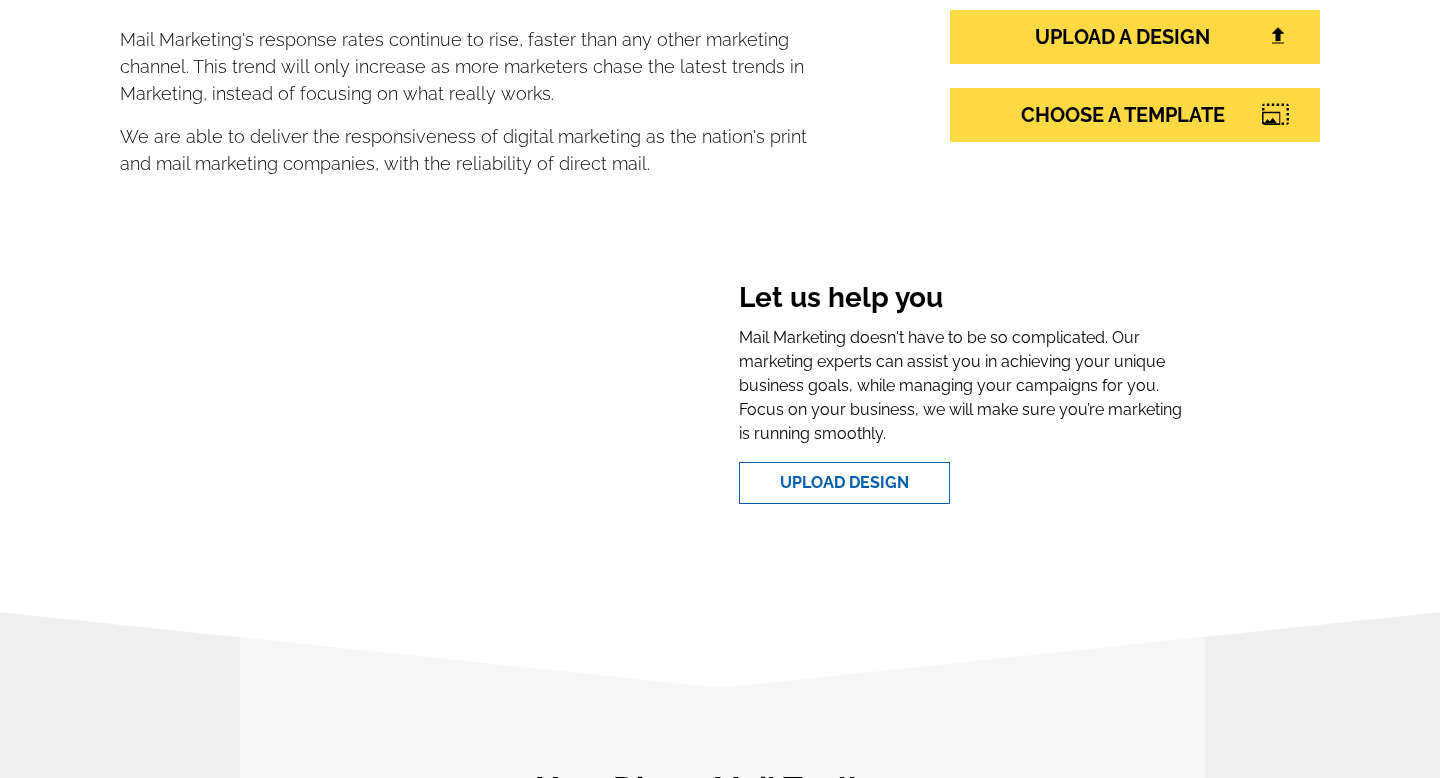 scroll, scrollTop: 0, scrollLeft: 0, axis: both 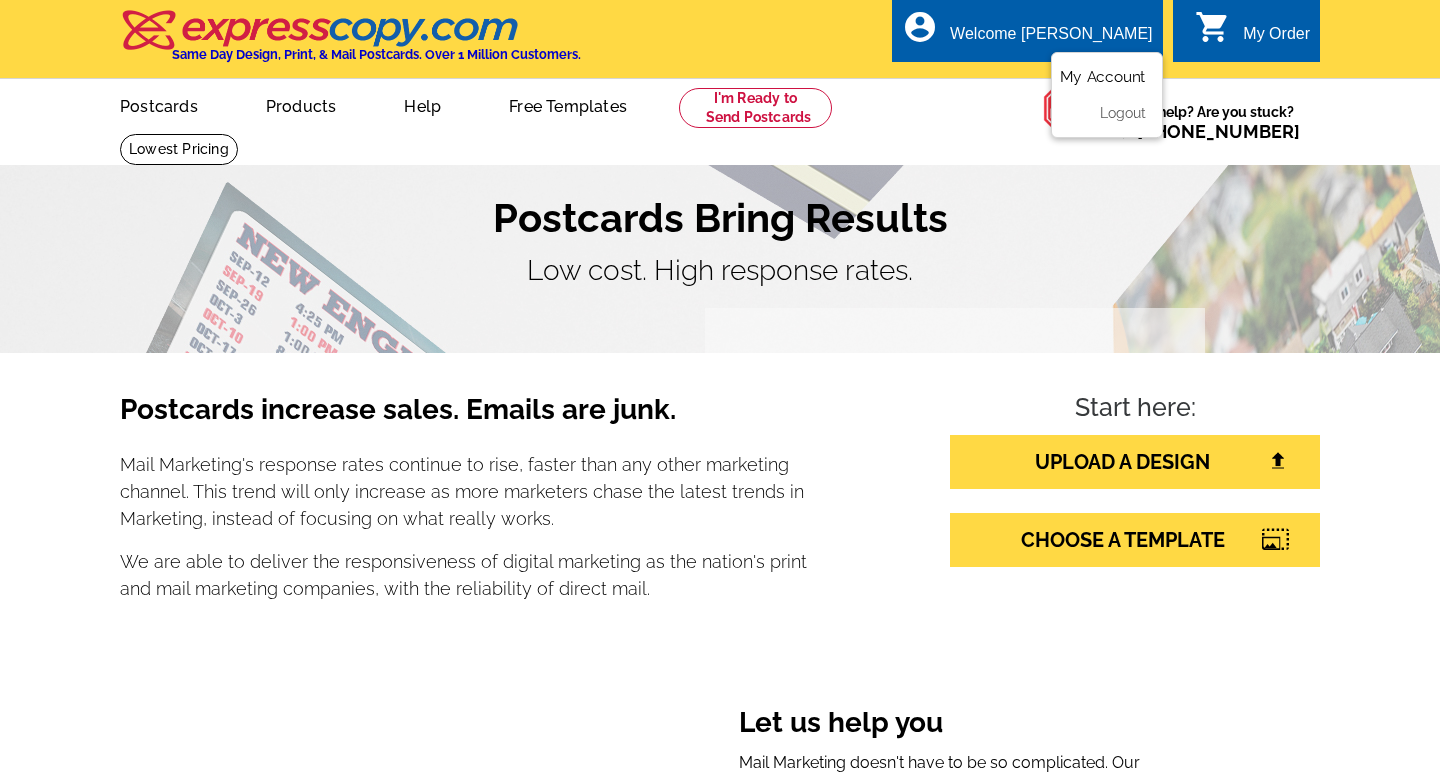 click on "My Account" at bounding box center [1103, 77] 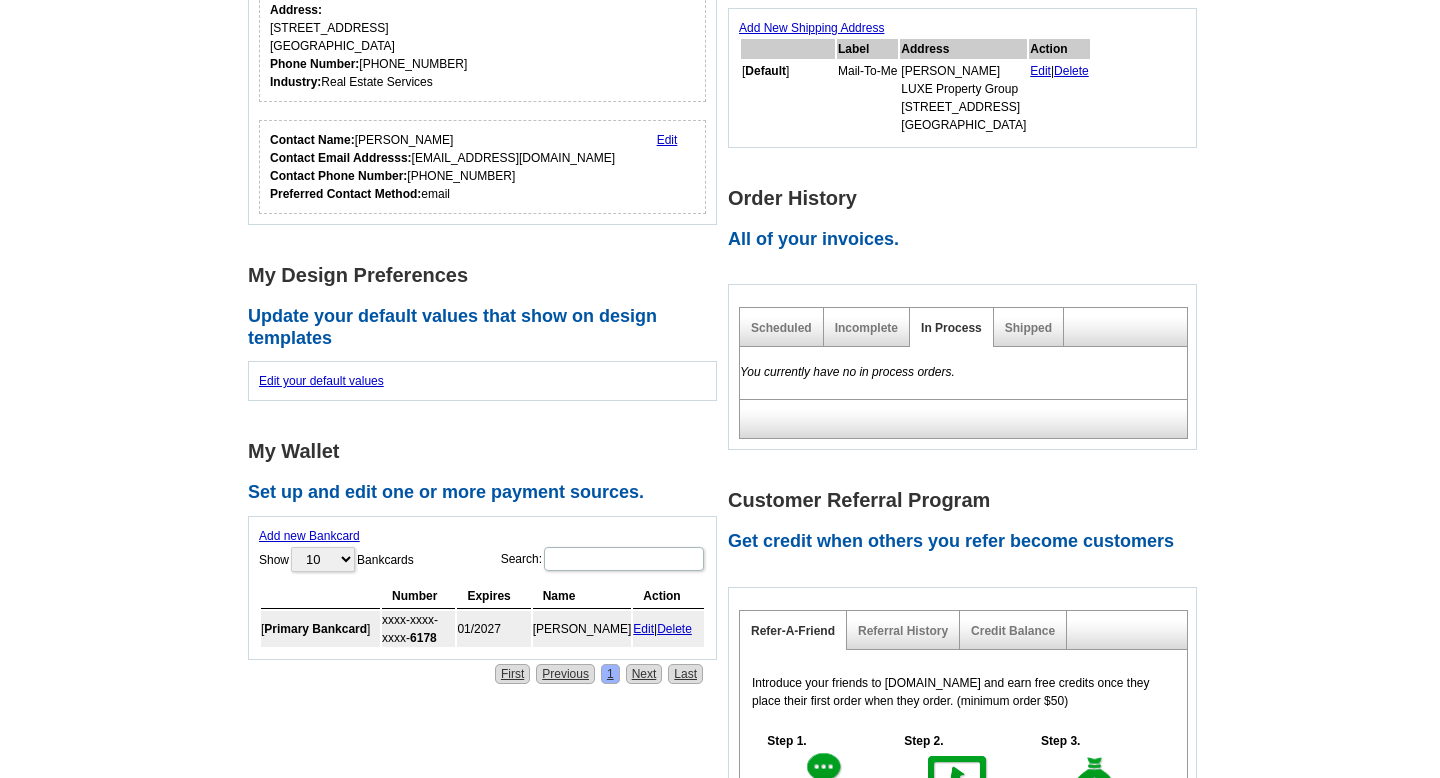 scroll, scrollTop: 461, scrollLeft: 0, axis: vertical 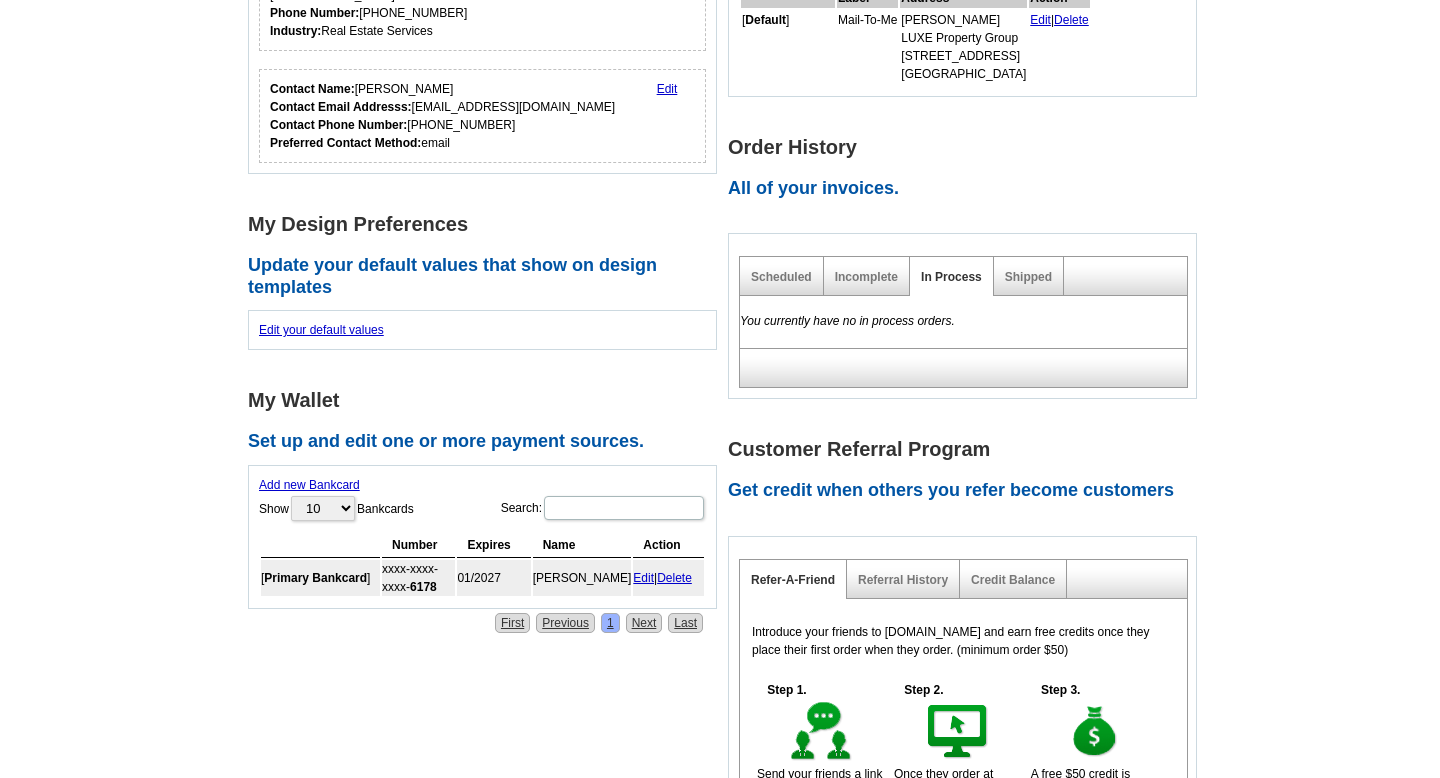 click on "**********" at bounding box center [488, 169] 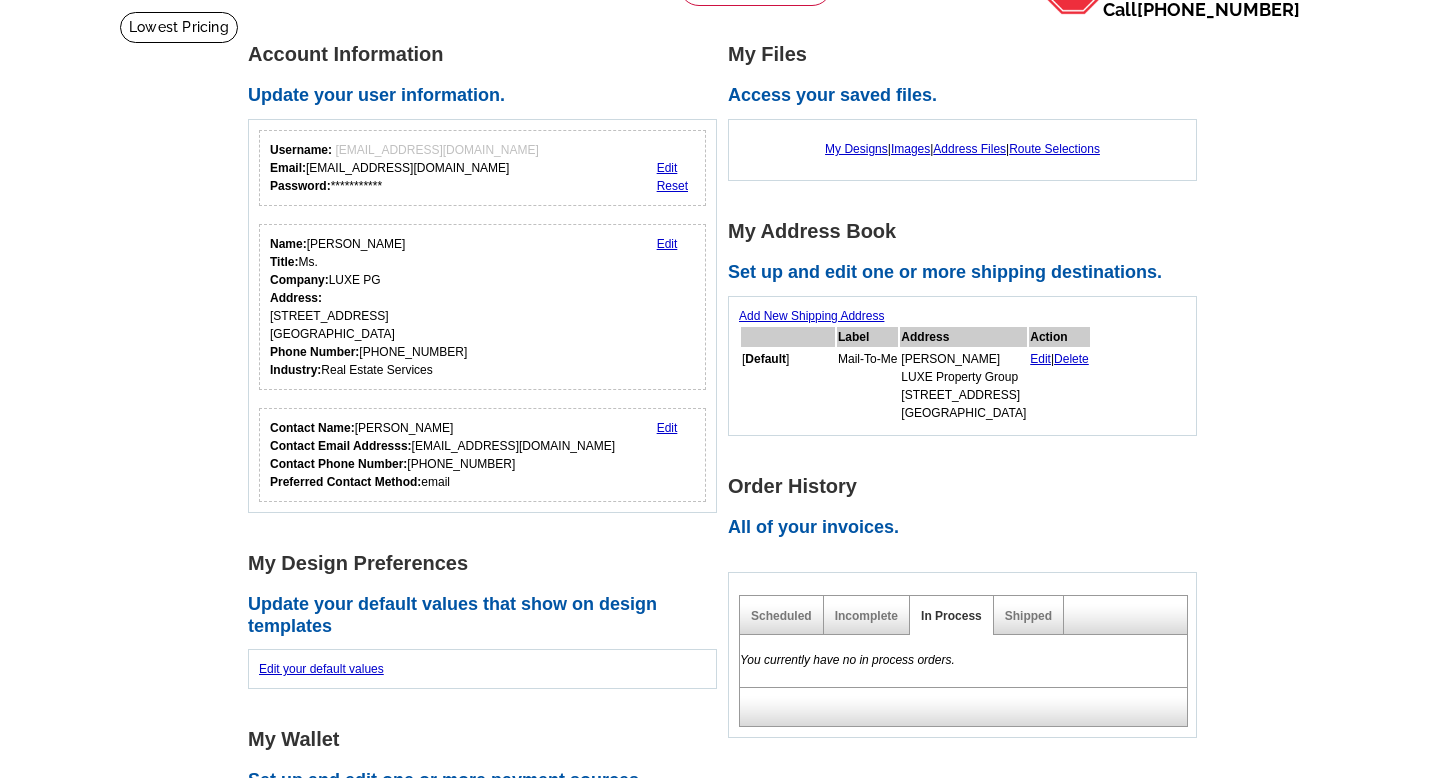 scroll, scrollTop: 121, scrollLeft: 0, axis: vertical 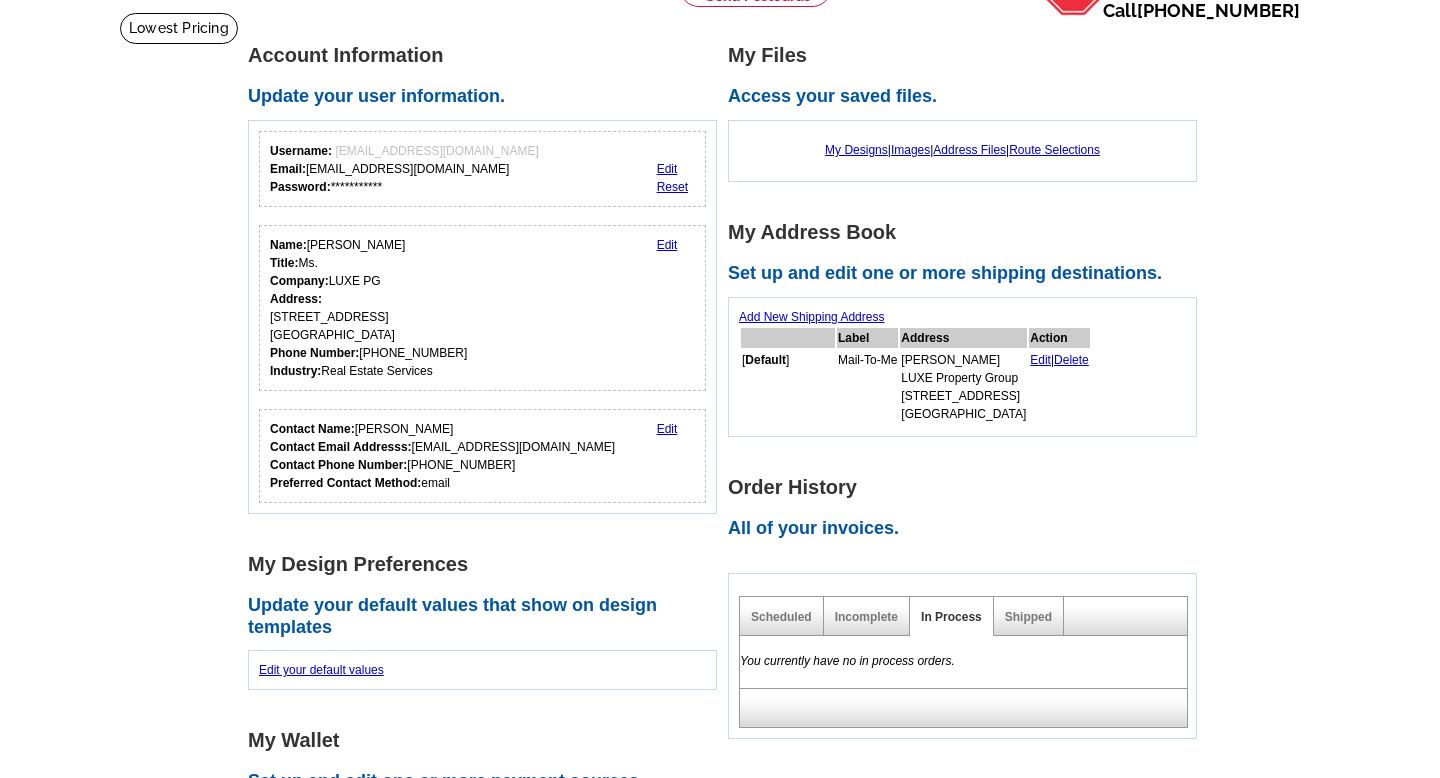 click on "Name:  Elizabeth                Riley
Title:  Ms.          Company:  LUXE PG          Address:
5812 Westslope Drive
Austin,
TX
78731
Phone Number:  (512) 658-0045         Industry:  Real Estate Services" at bounding box center (368, 308) 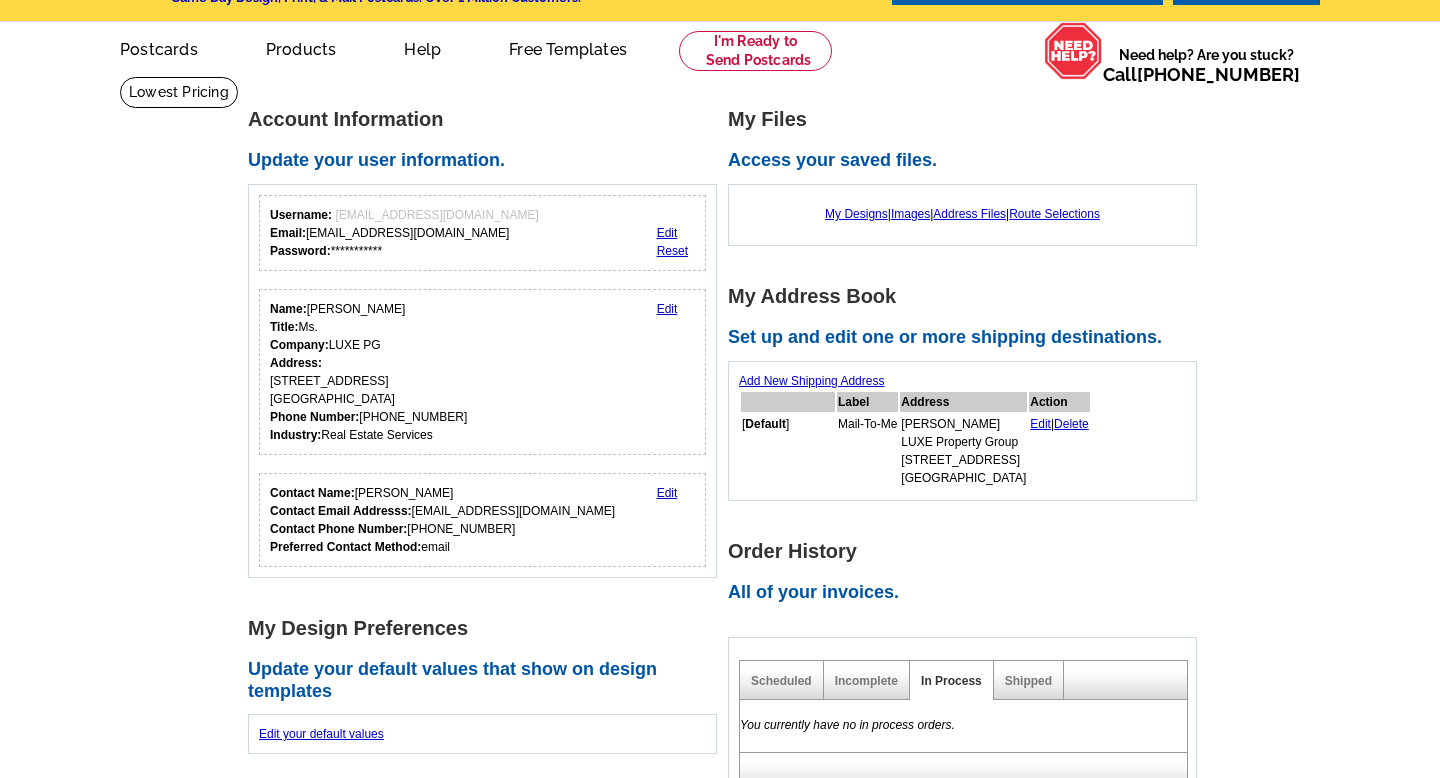 scroll, scrollTop: 51, scrollLeft: 0, axis: vertical 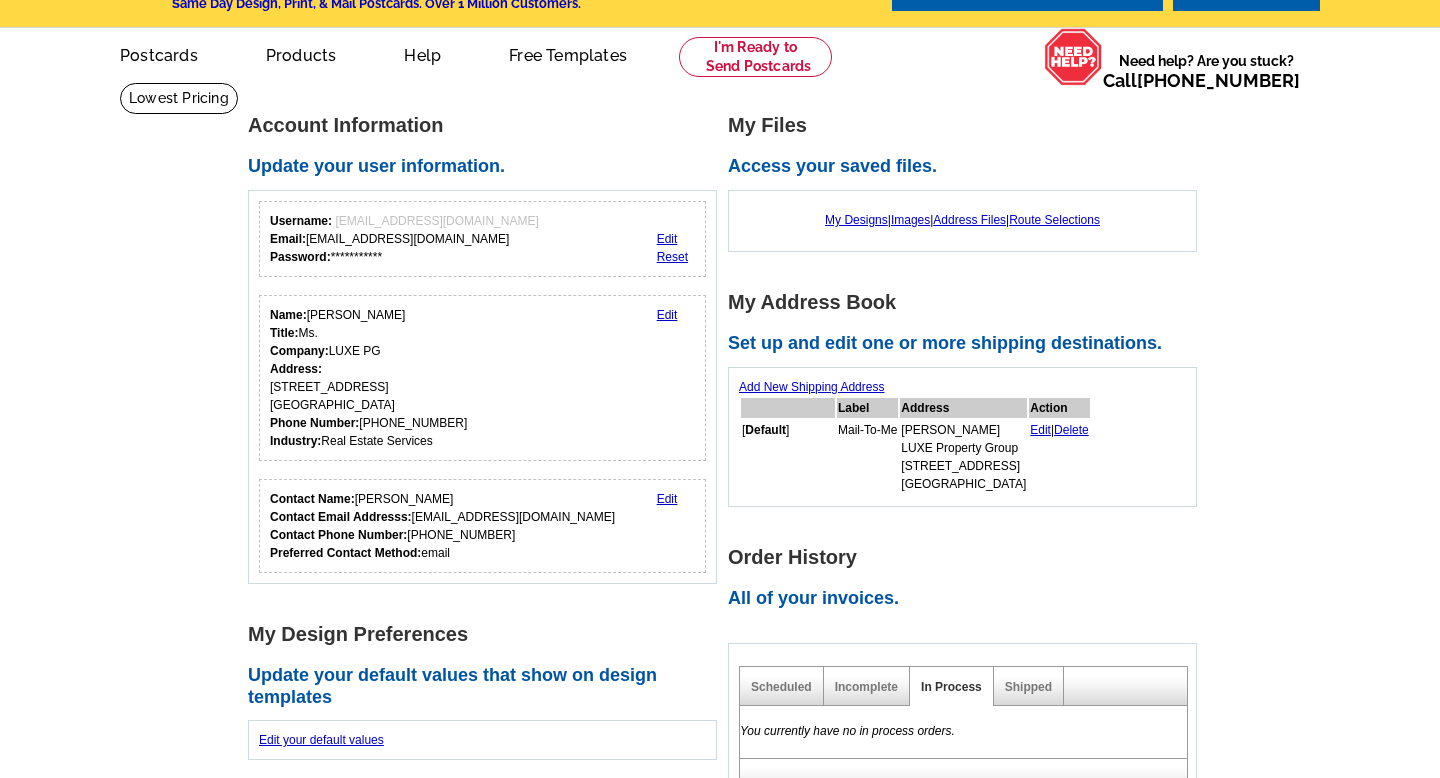 click on "Add New Shipping Address" at bounding box center [811, 387] 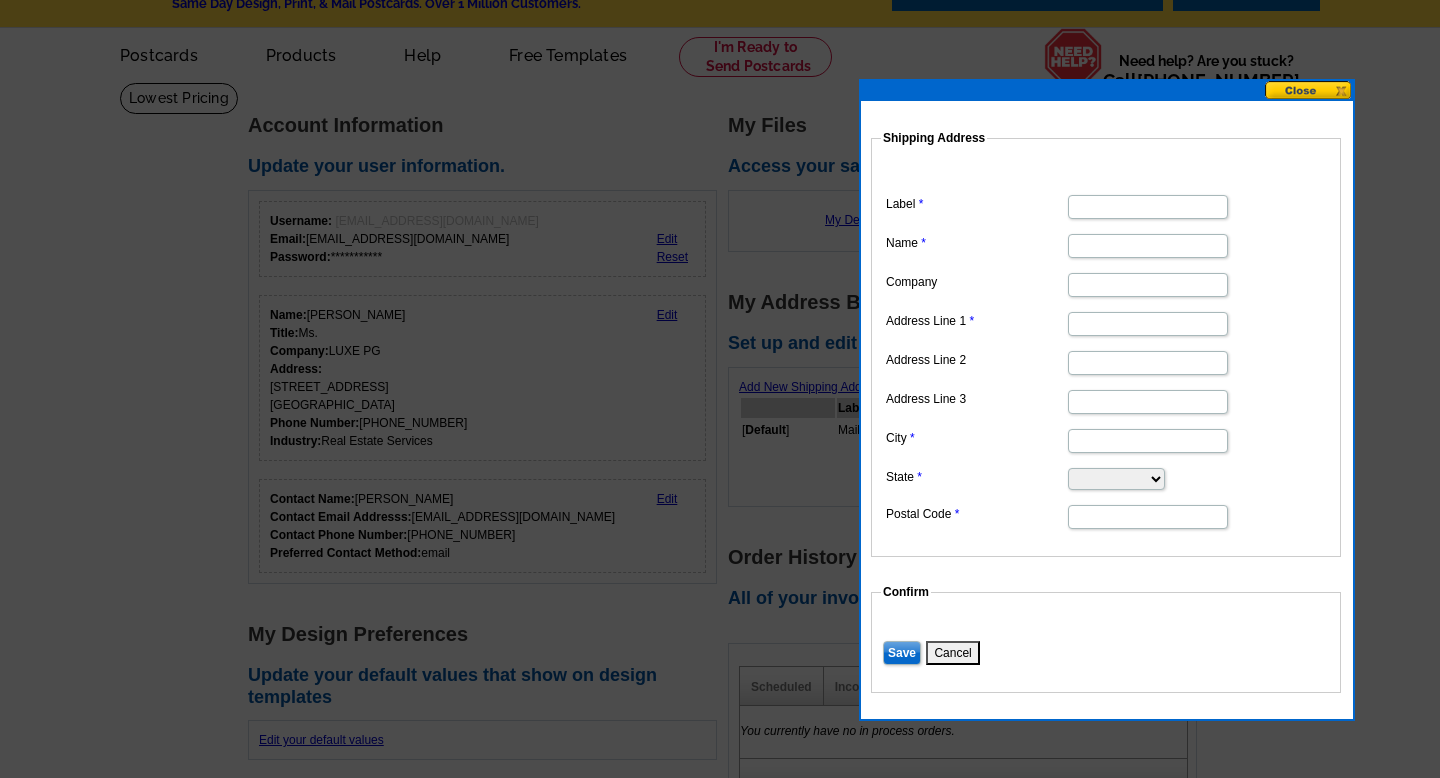 drag, startPoint x: 729, startPoint y: 91, endPoint x: 1114, endPoint y: 90, distance: 385.0013 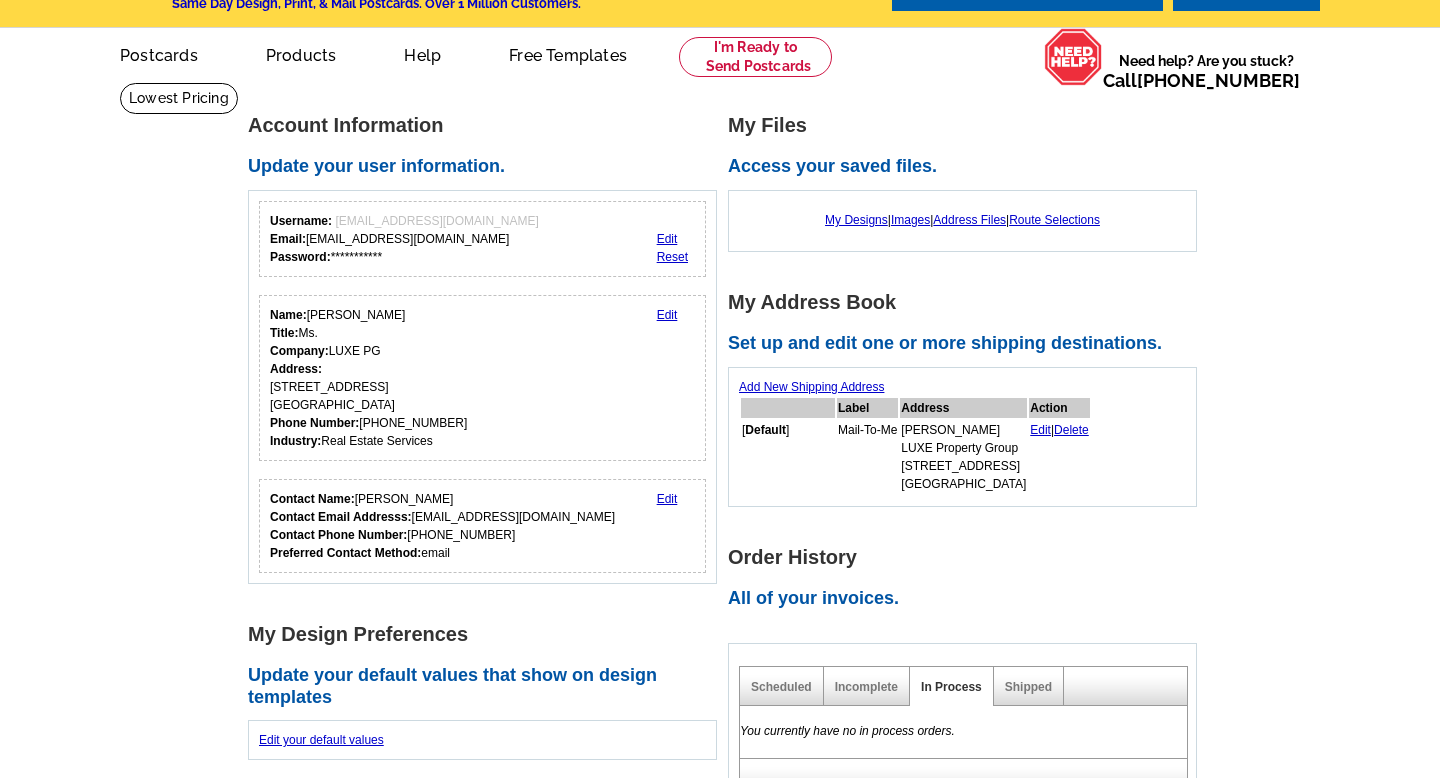 click on "Add New Shipping Address" at bounding box center (811, 387) 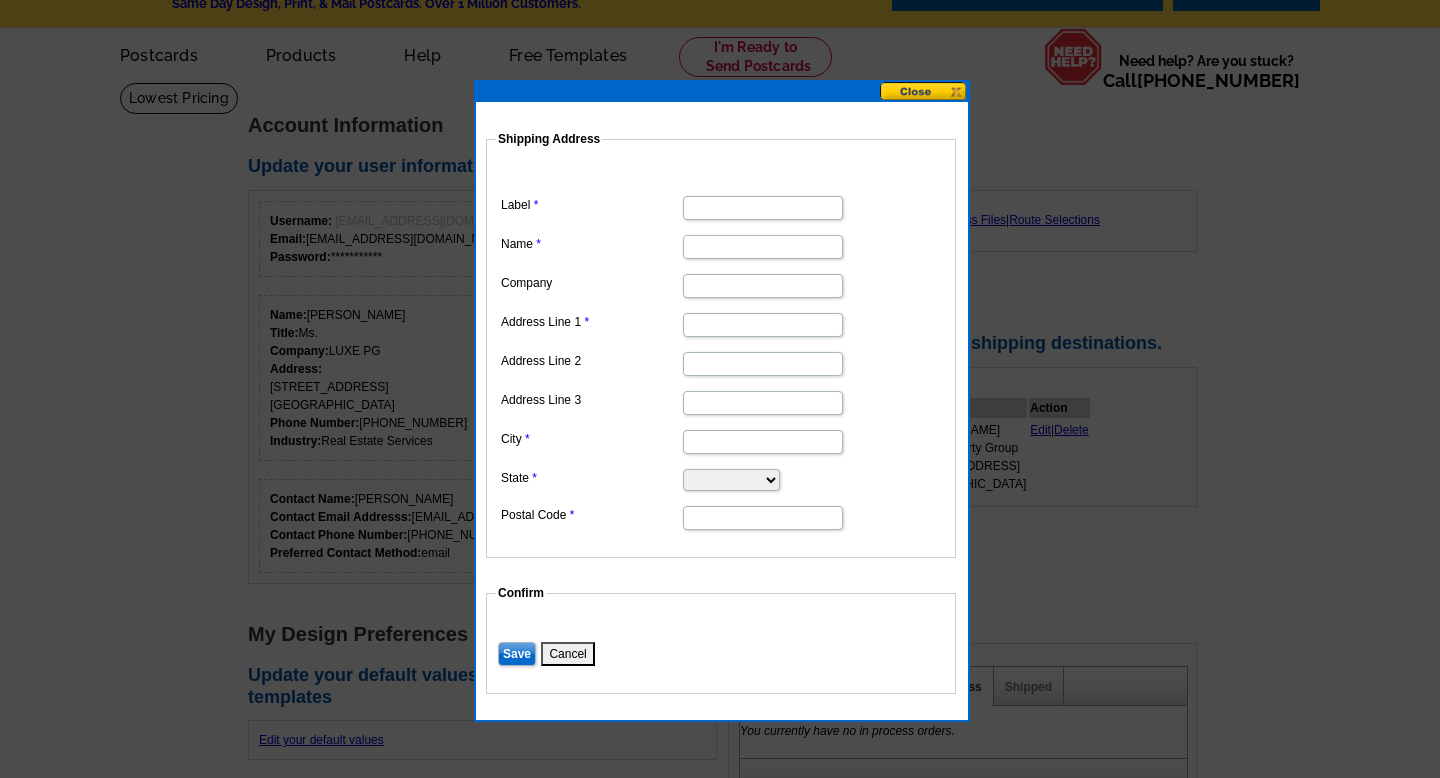 click at bounding box center [924, 91] 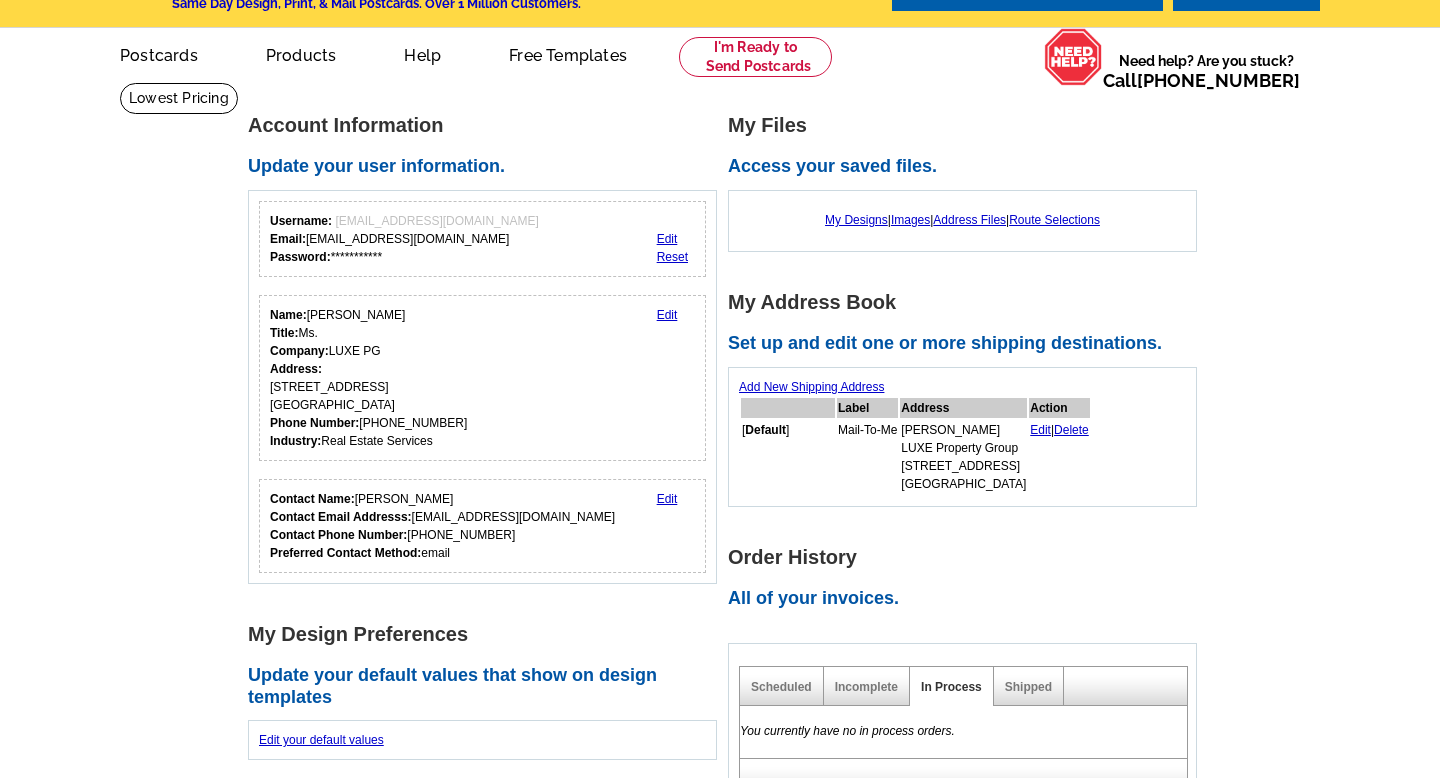 click on "Edit" at bounding box center (1040, 430) 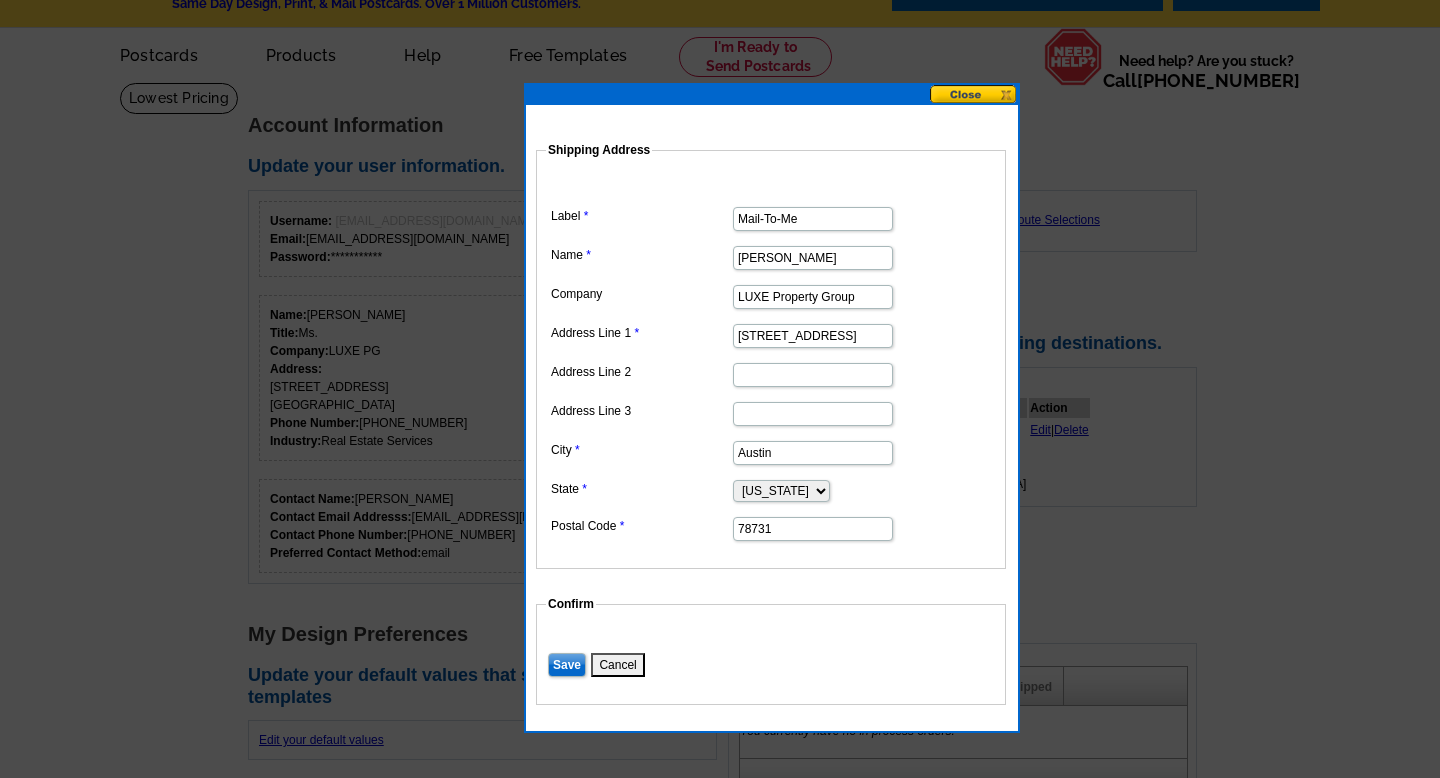 drag, startPoint x: 705, startPoint y: 88, endPoint x: 755, endPoint y: 91, distance: 50.08992 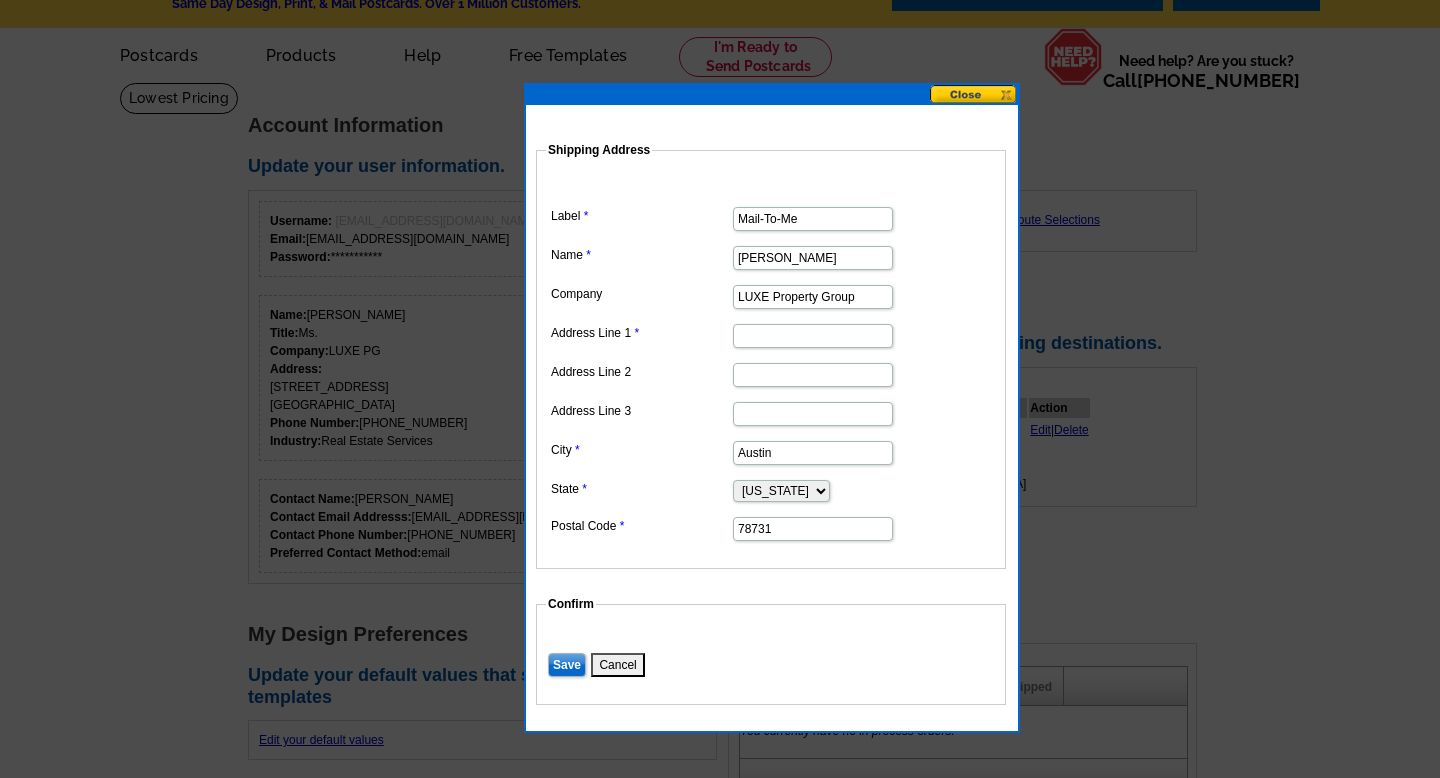 scroll, scrollTop: 0, scrollLeft: 0, axis: both 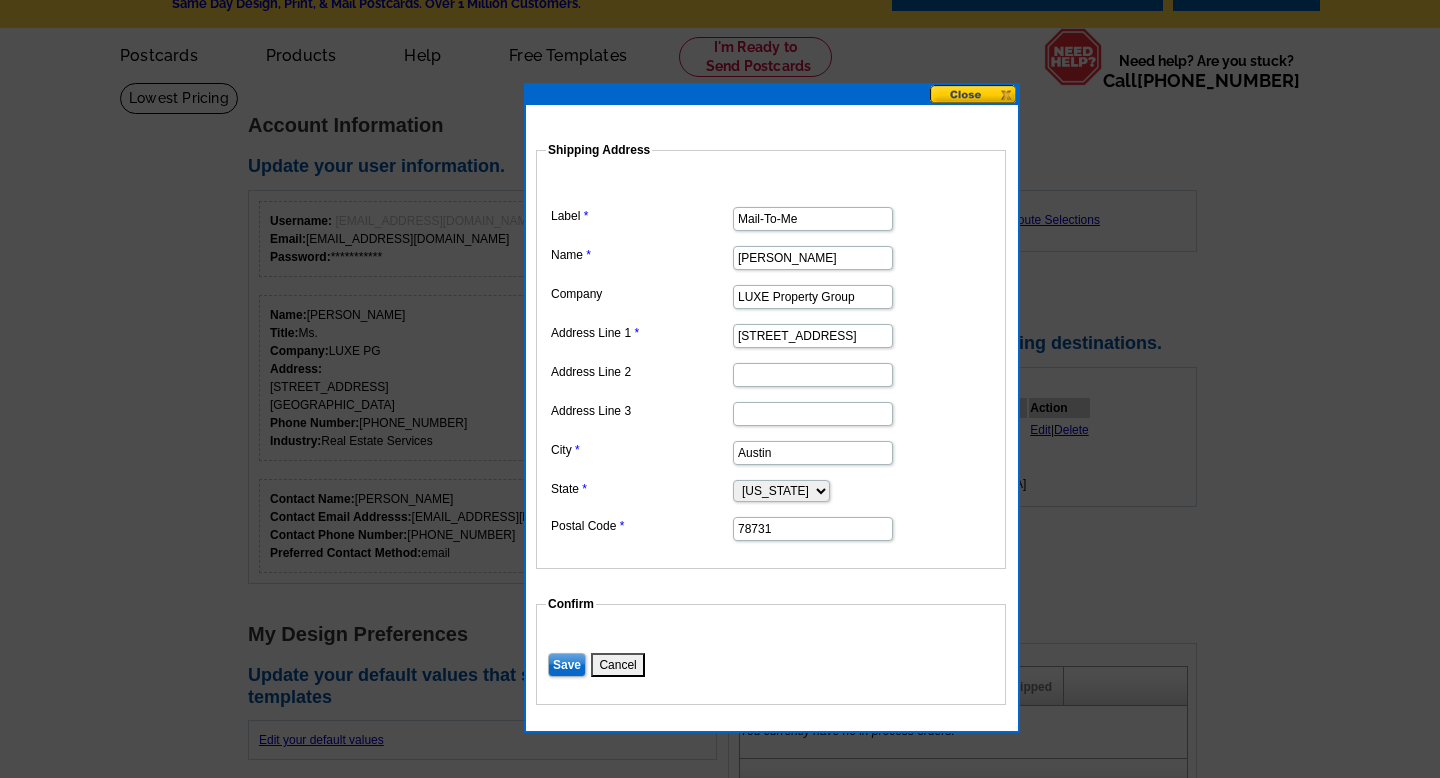 click on "5812 Westslope Drive" at bounding box center [813, 336] 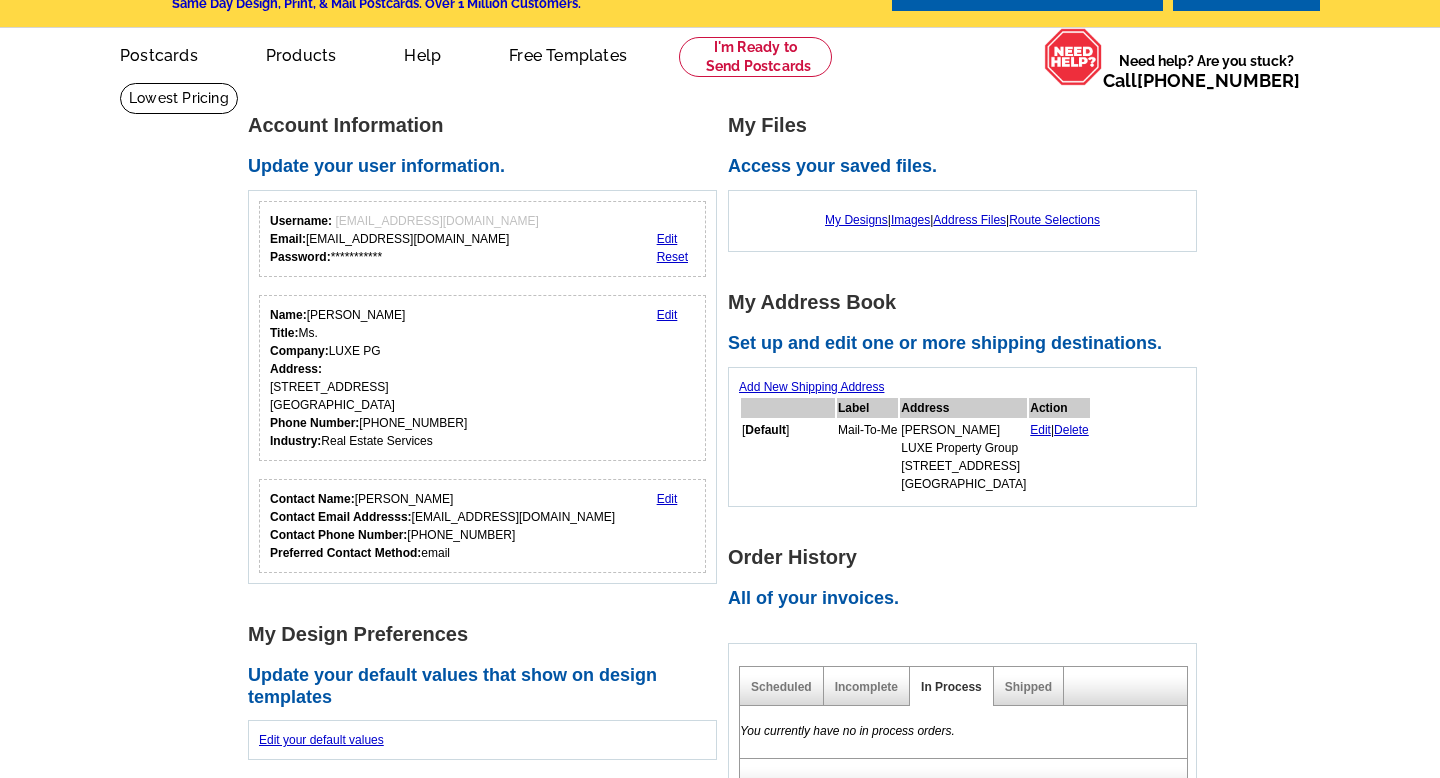 click on "Edit  |  Delete" at bounding box center [1059, 457] 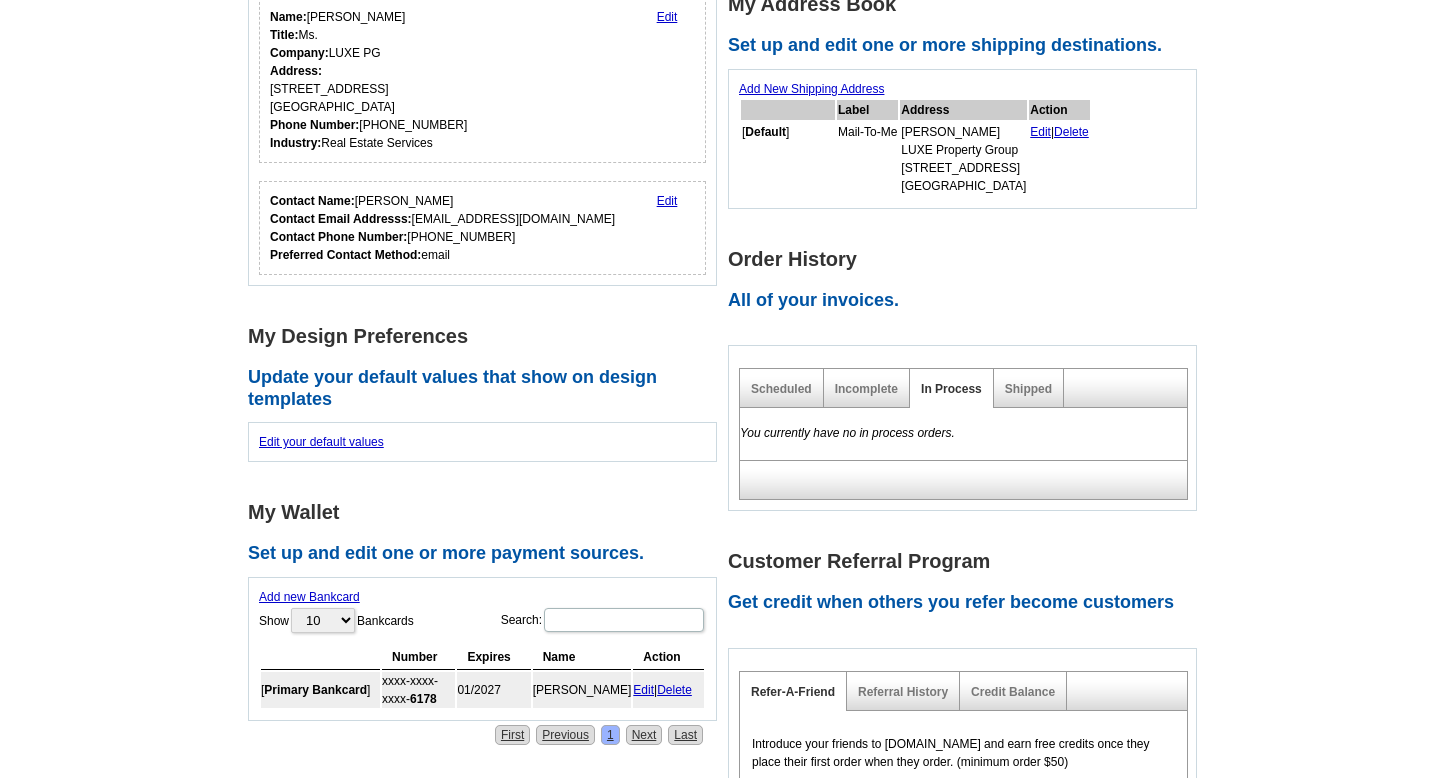 scroll, scrollTop: 646, scrollLeft: 0, axis: vertical 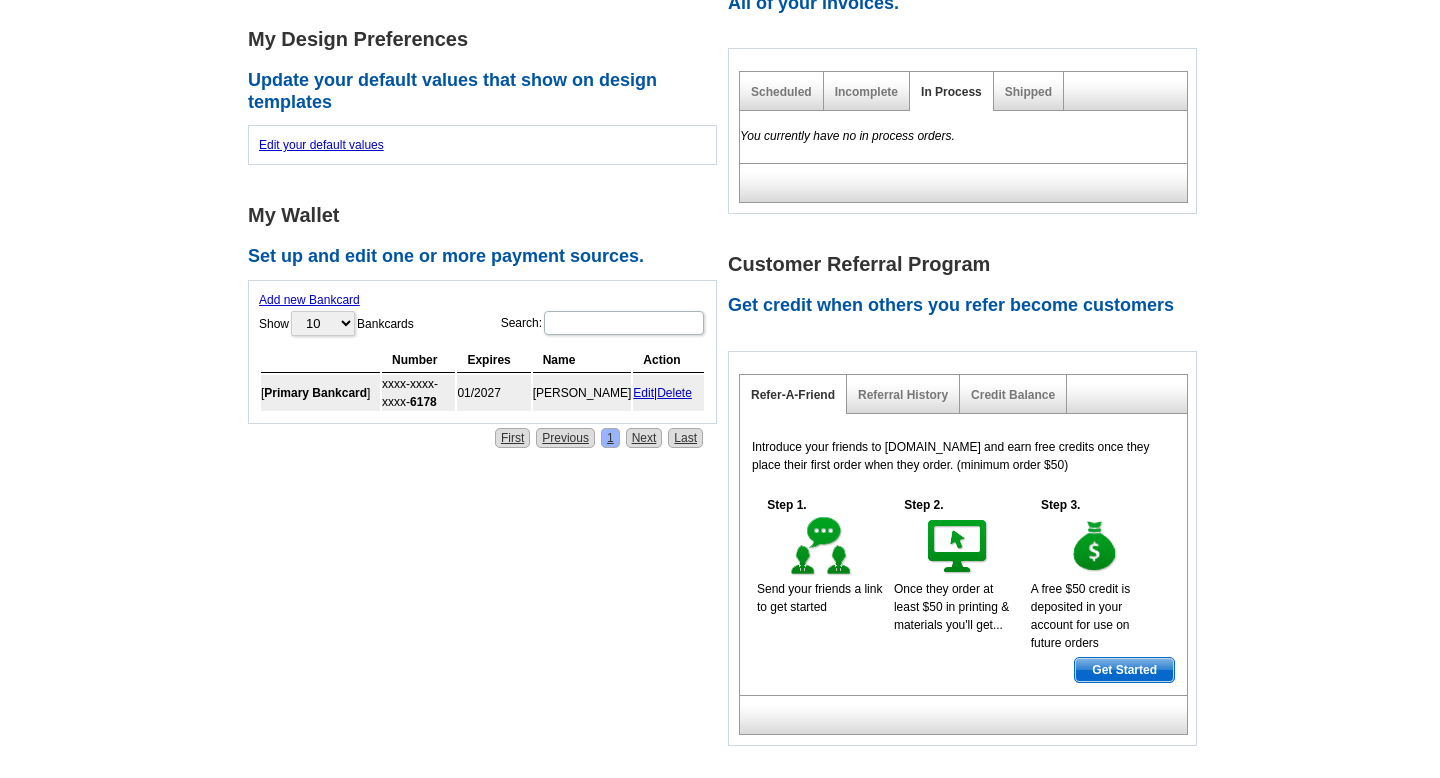 click on "Primary Bankcard" at bounding box center [315, 393] 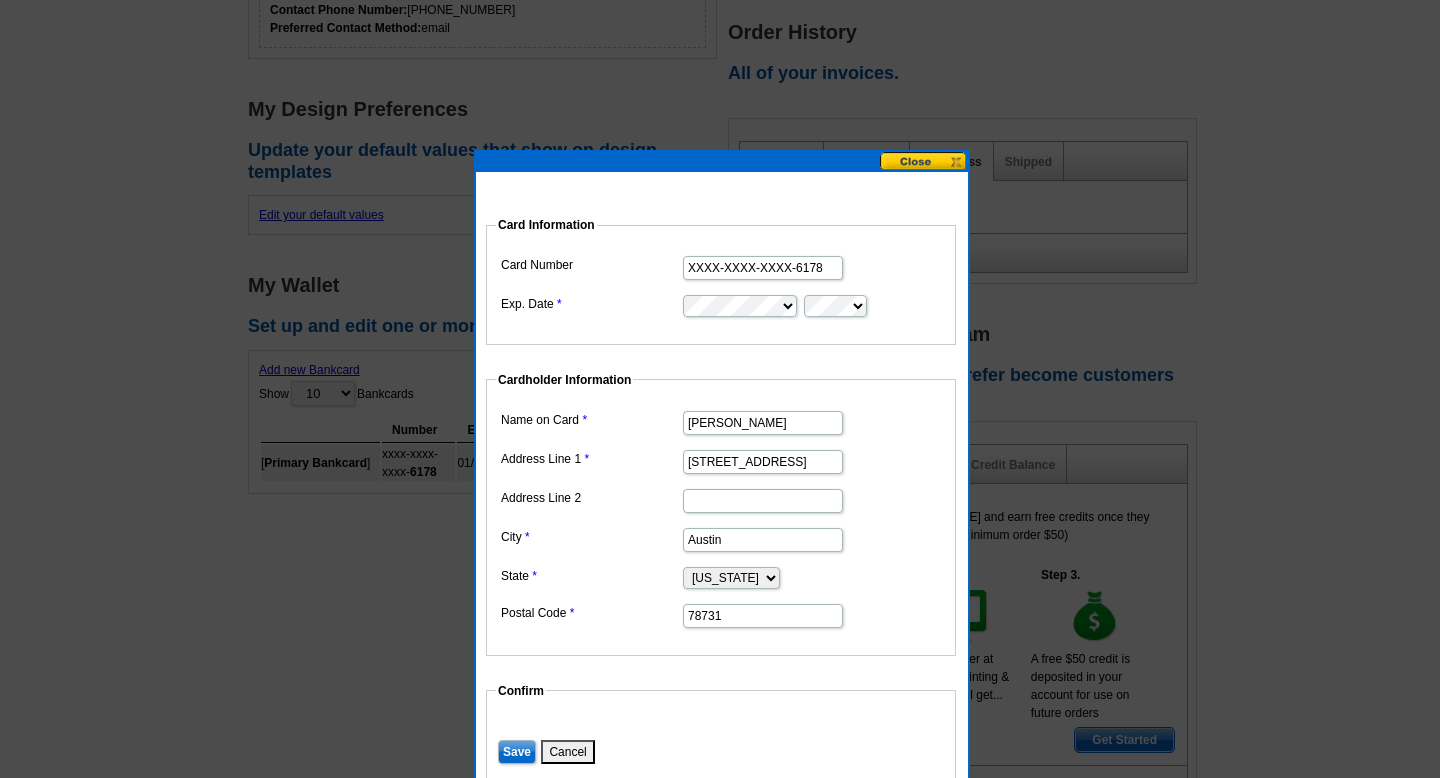 scroll, scrollTop: 568, scrollLeft: 0, axis: vertical 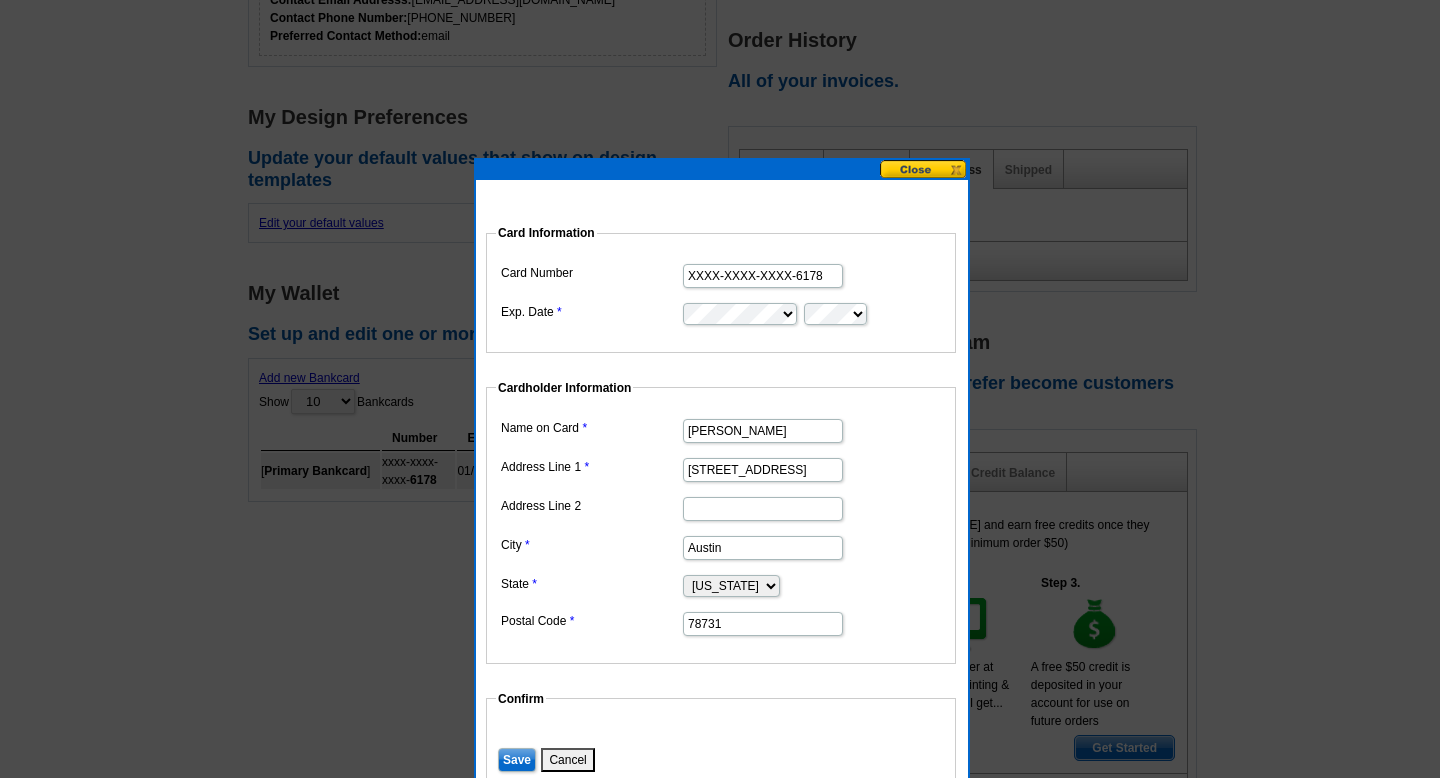 click at bounding box center (924, 169) 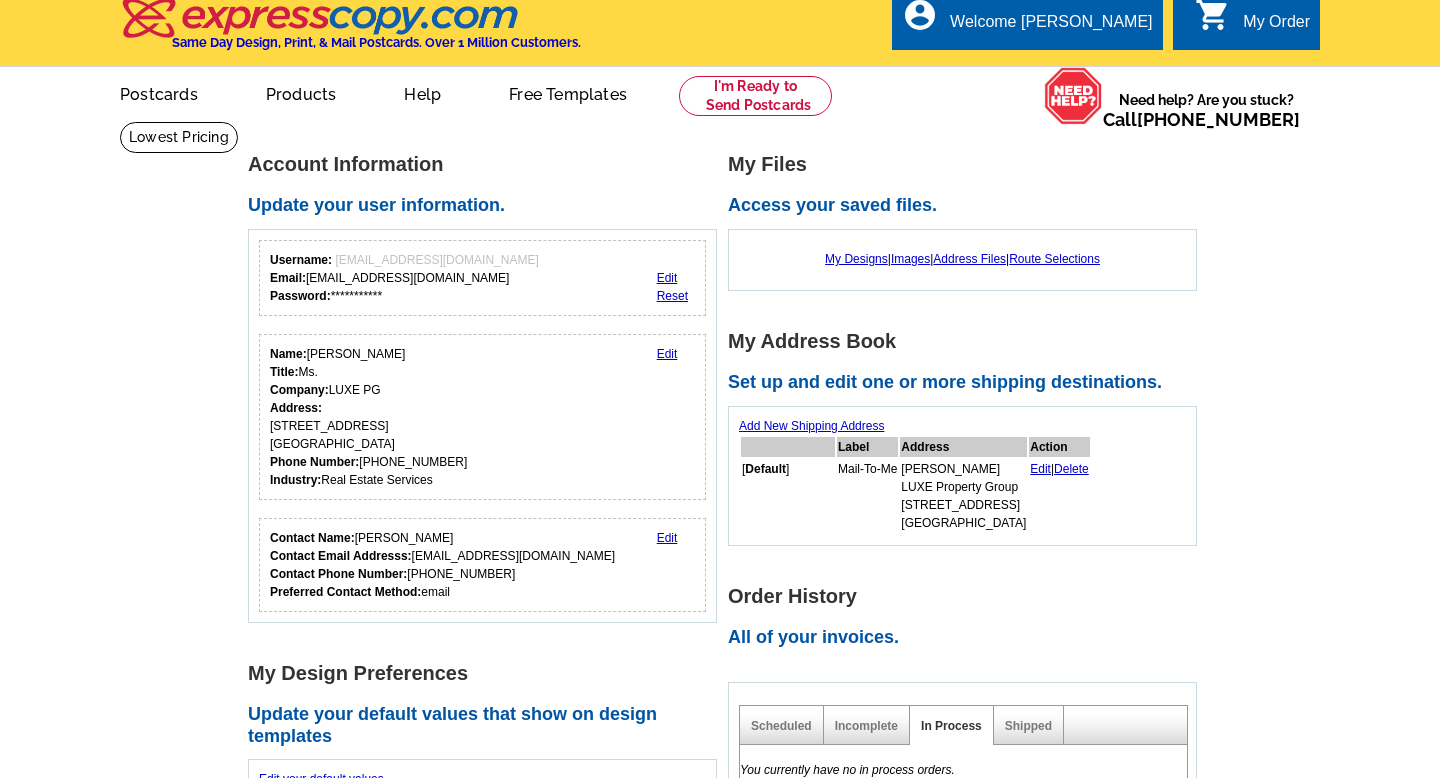 scroll, scrollTop: 0, scrollLeft: 0, axis: both 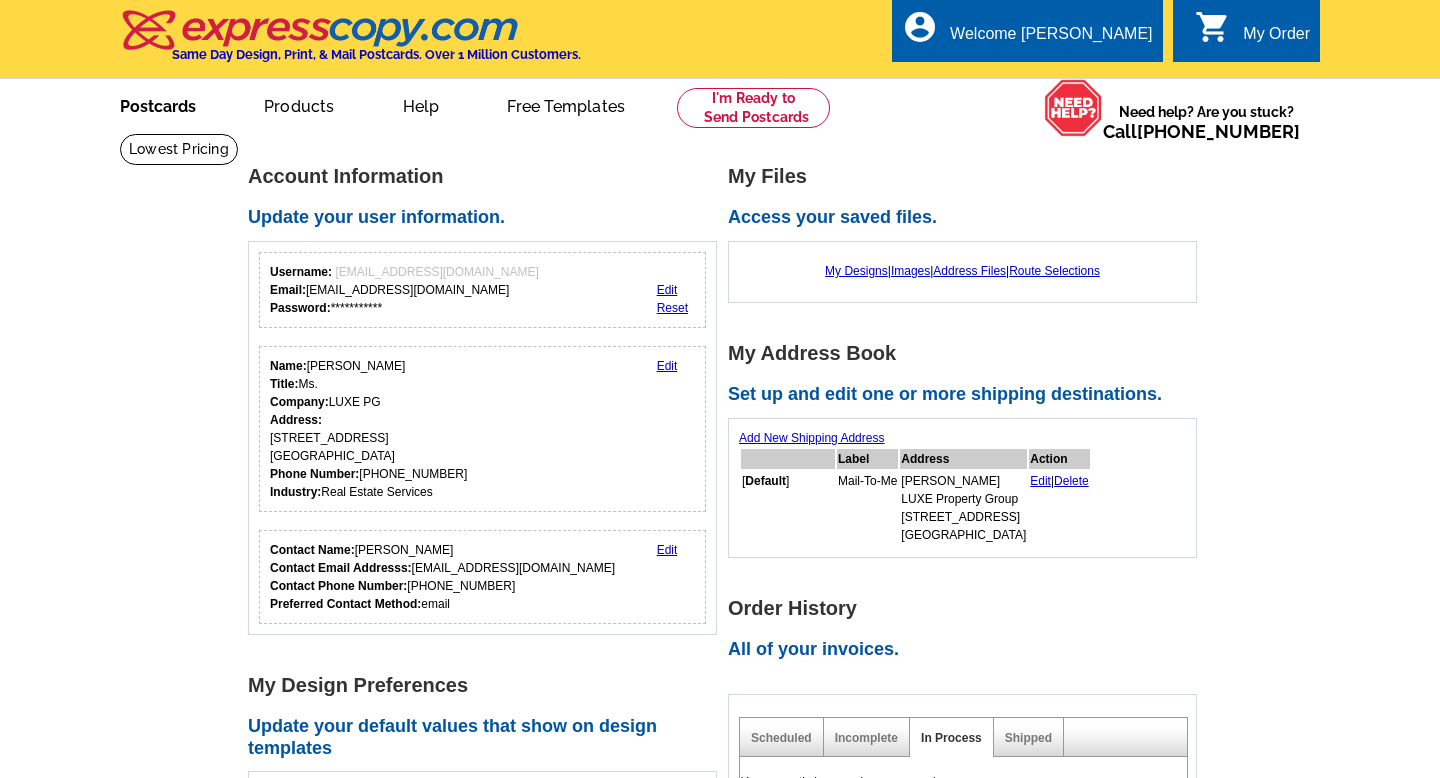 click on "Postcards" at bounding box center [158, 104] 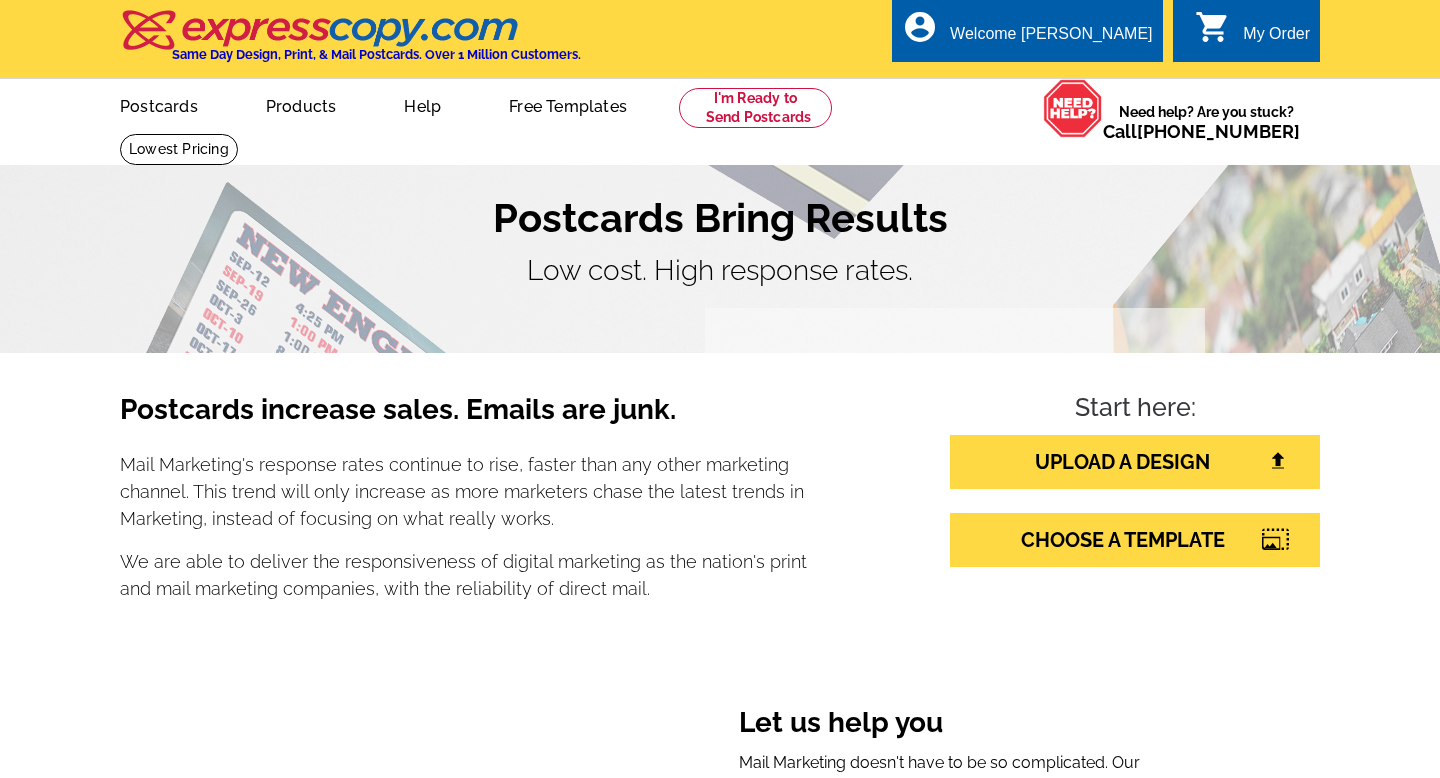 scroll, scrollTop: 0, scrollLeft: 0, axis: both 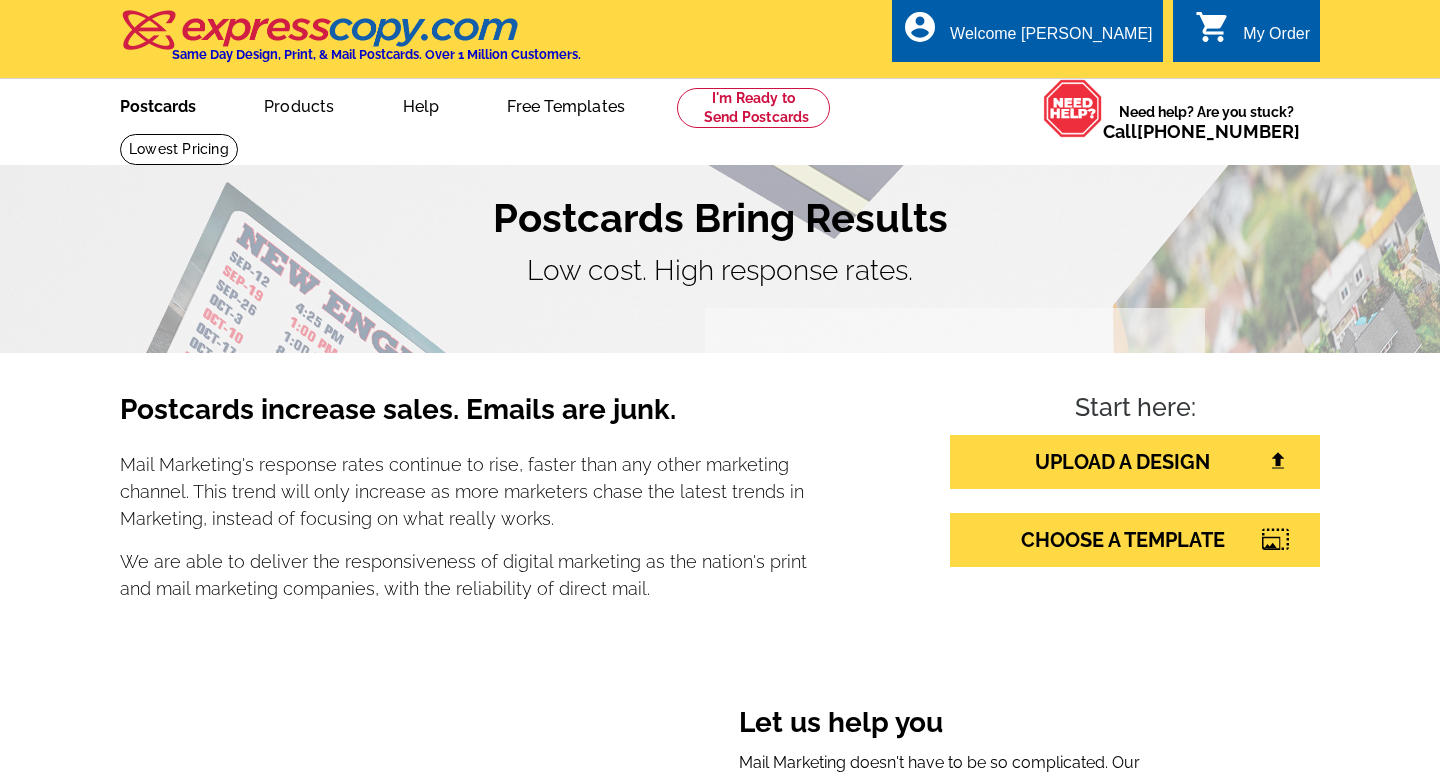 click on "Postcards" at bounding box center [158, 104] 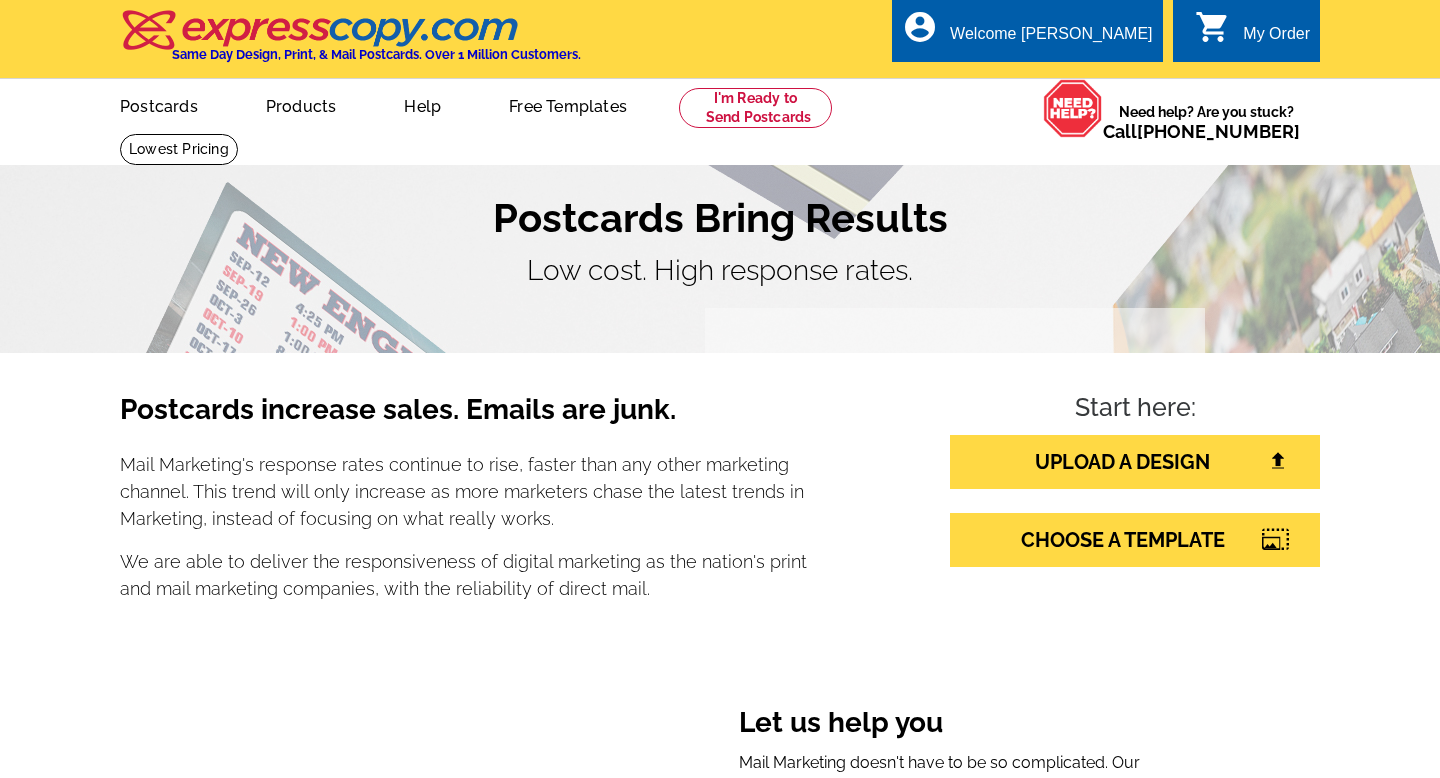 scroll, scrollTop: 0, scrollLeft: 0, axis: both 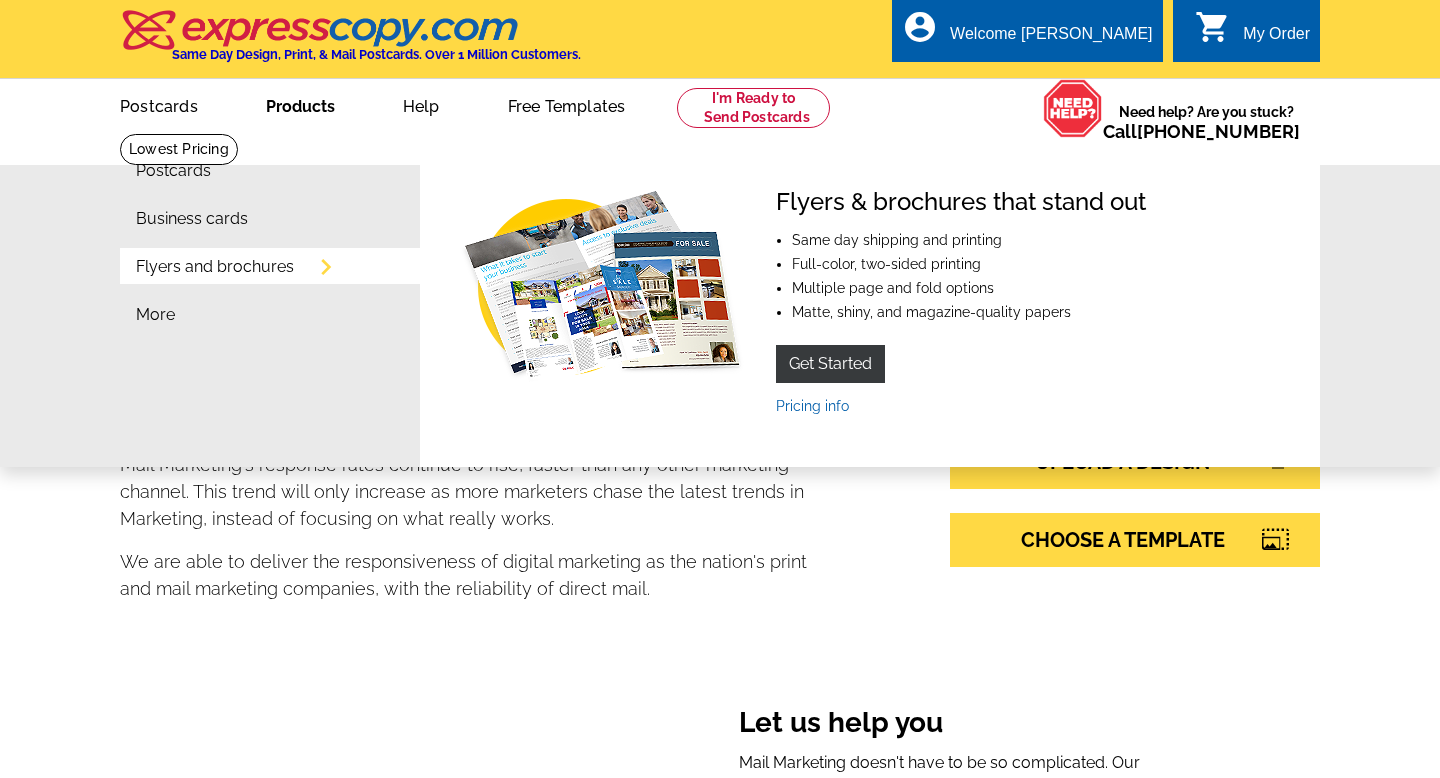 click on "Flyers and brochures" at bounding box center (215, 267) 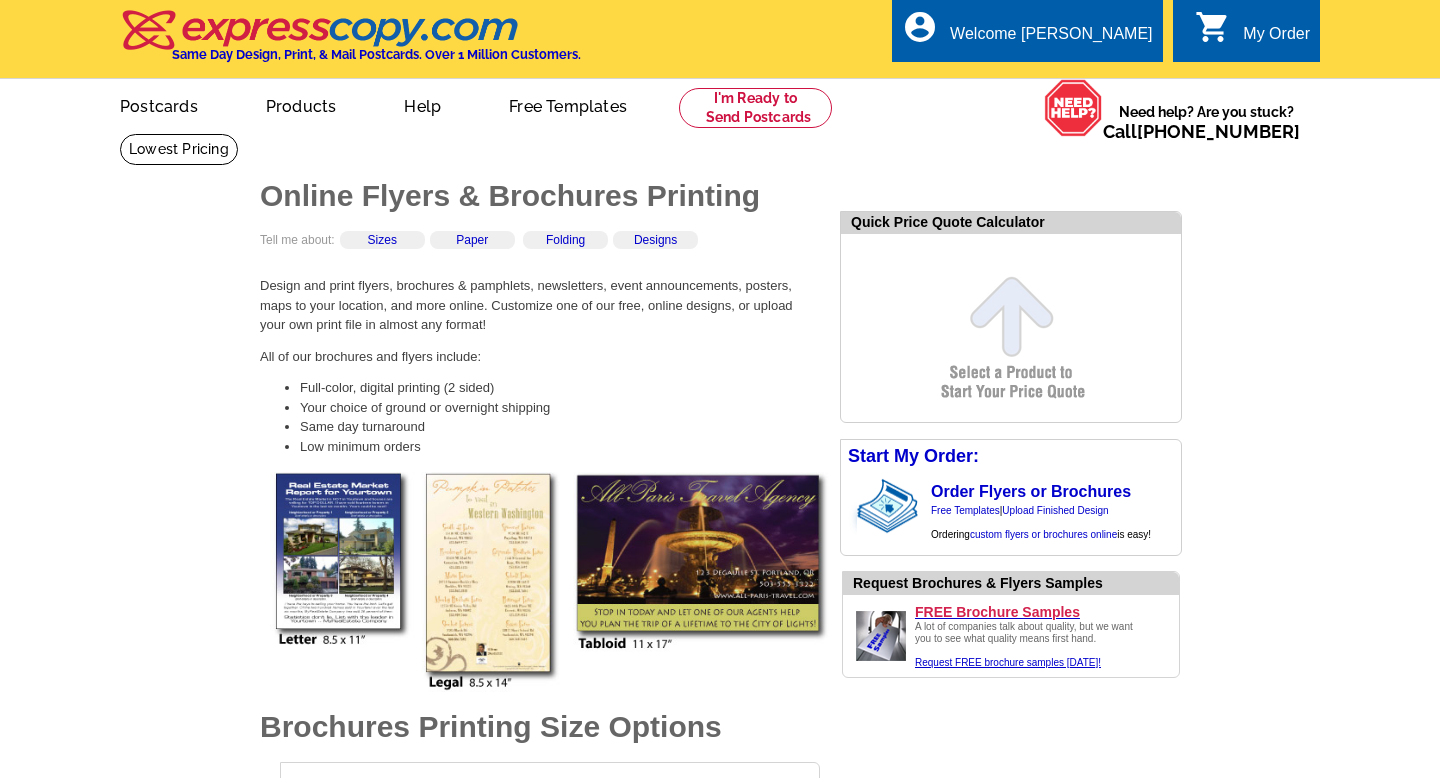 scroll, scrollTop: 0, scrollLeft: 0, axis: both 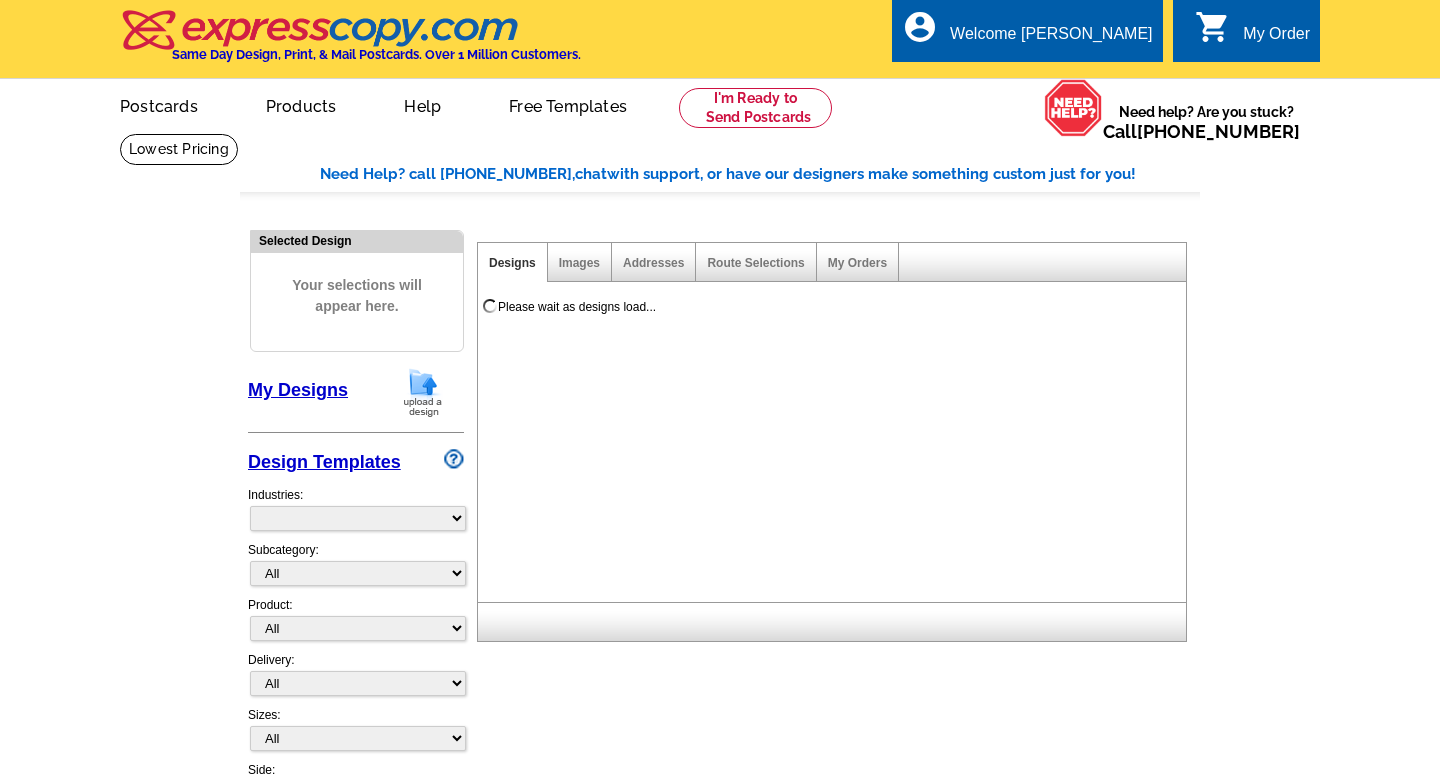 select on "785" 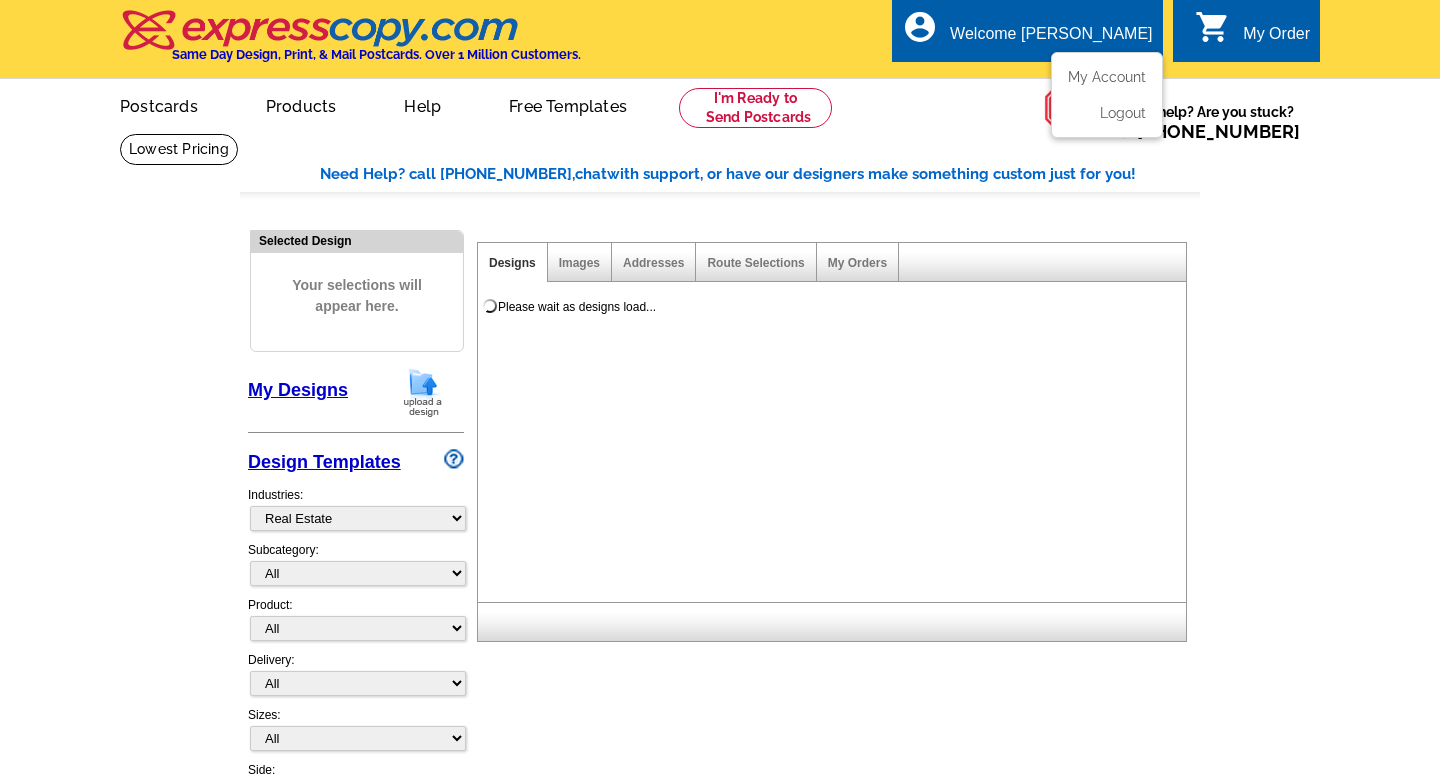 click on "Welcome [PERSON_NAME]" at bounding box center [1051, 39] 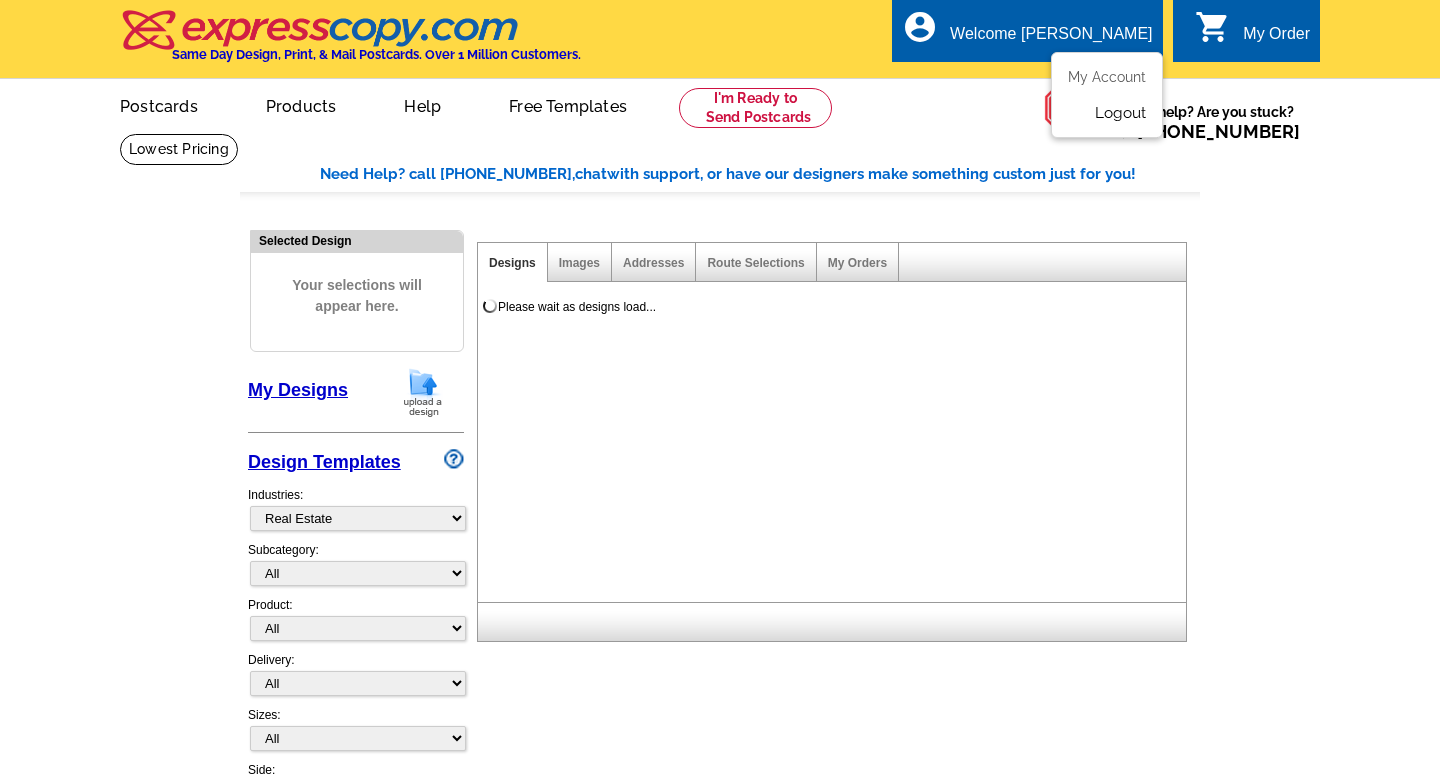 click on "Logout" at bounding box center [1120, 113] 